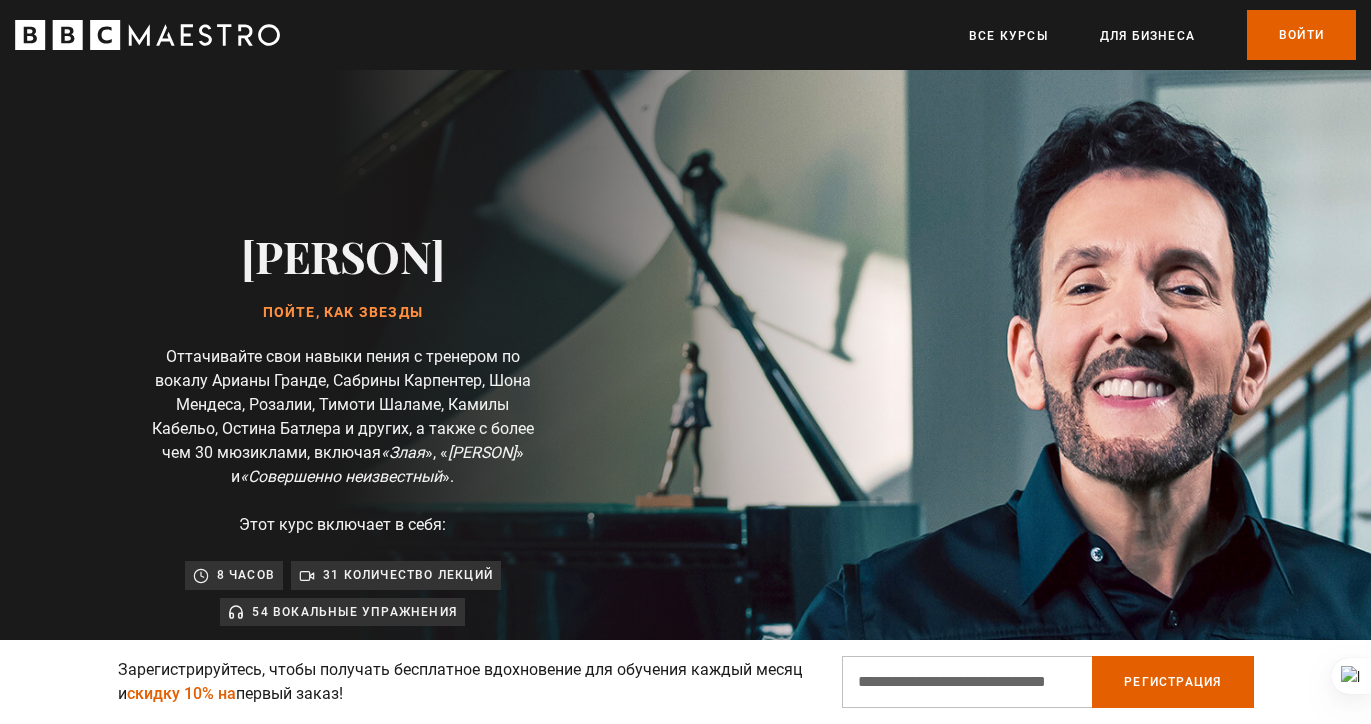 scroll, scrollTop: 1171, scrollLeft: 0, axis: vertical 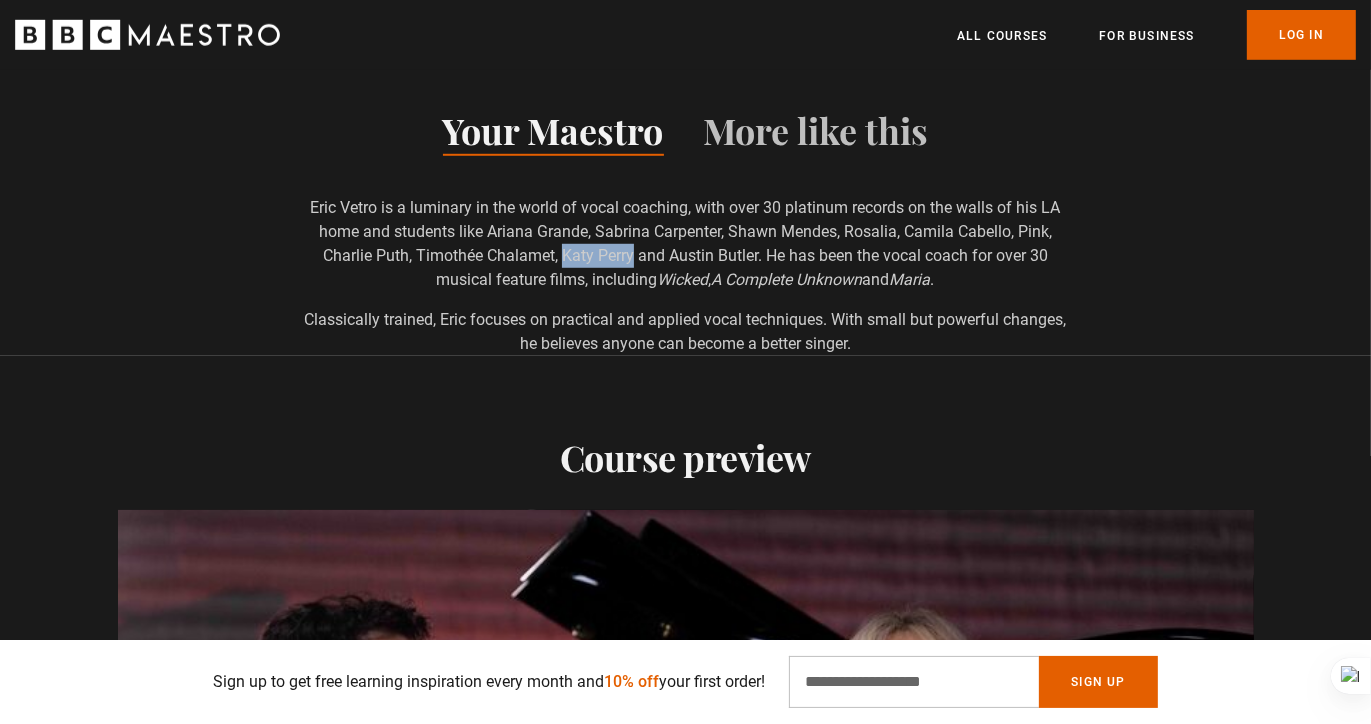 drag, startPoint x: 559, startPoint y: 253, endPoint x: 630, endPoint y: 253, distance: 71 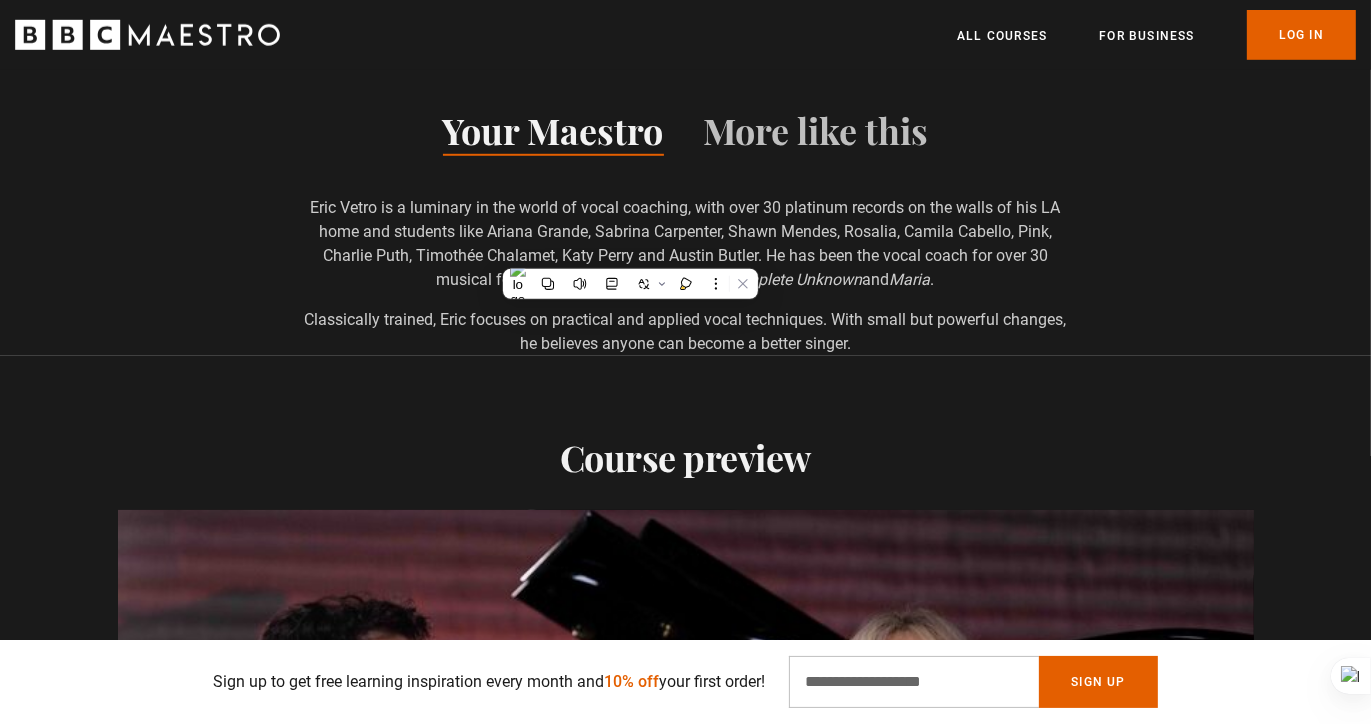 click on "Course preview
Video Player is loading. Play Course overview for Sing Like the Stars with Eric Vetro Watch preview 10s Skip Back 10 seconds Pause 10s Skip Forward 10 seconds Loaded :  100.00% 0:16 1:35 Pause Mute 0% Current Time  1:35 - Duration  2:04 1x Playback Rate 2x 1.5x 1x , selected 0.5x auto Quality 360p 720p 1080p 2160p Auto , selected Captions captions off , selected This is a modal window.
Video Player is loading. Play Course overview for Sing Like the Stars with Eric Vetro Watch preview 10s Skip Back 10 seconds 10s Skip Forward 10 seconds Loaded :  4.00% 0:00 Play Mute Current Time  0:00 - Duration  2:05 1x Playback Rate 2x 1.5x 1x , selected 0.5x auto Quality 360p 720p 1080p 2160p Auto , selected Captions captions off , selected This is a modal window.
Lesson plan (31)
01
Introduction
01:42" at bounding box center (685, 1069) 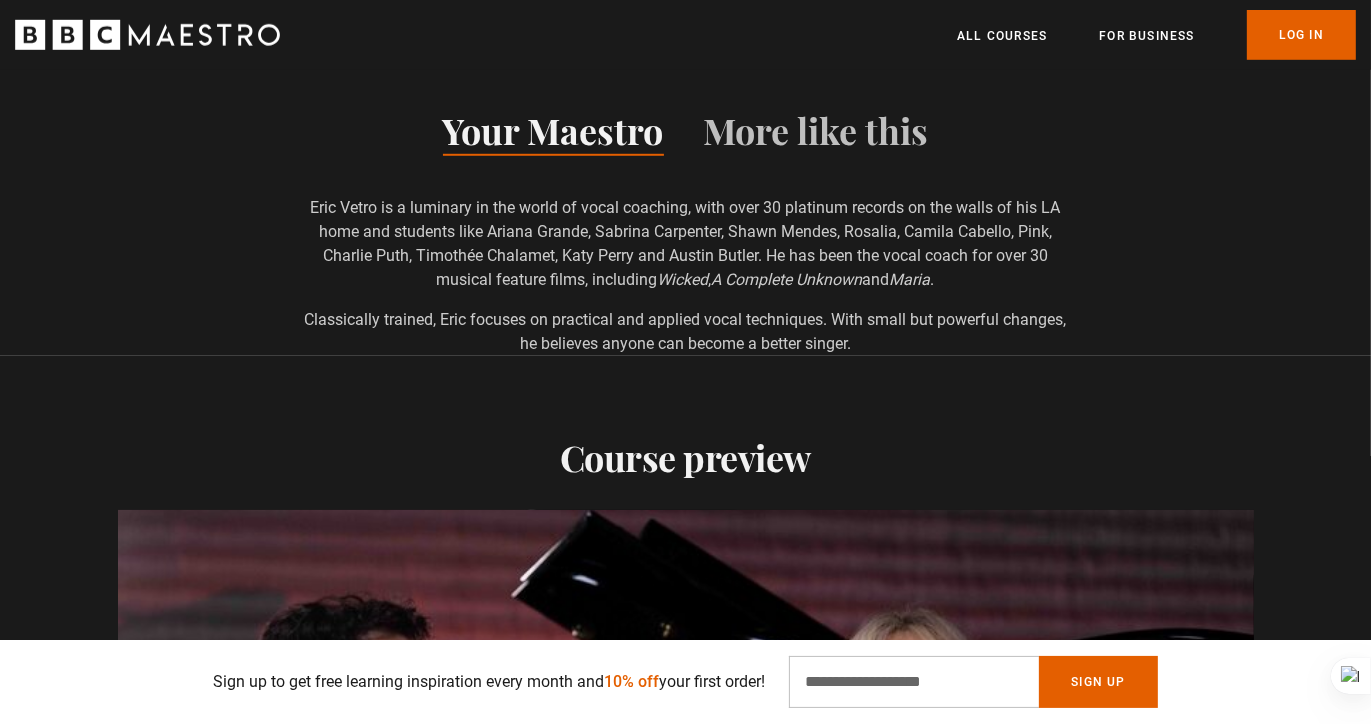scroll, scrollTop: 0, scrollLeft: 3405, axis: horizontal 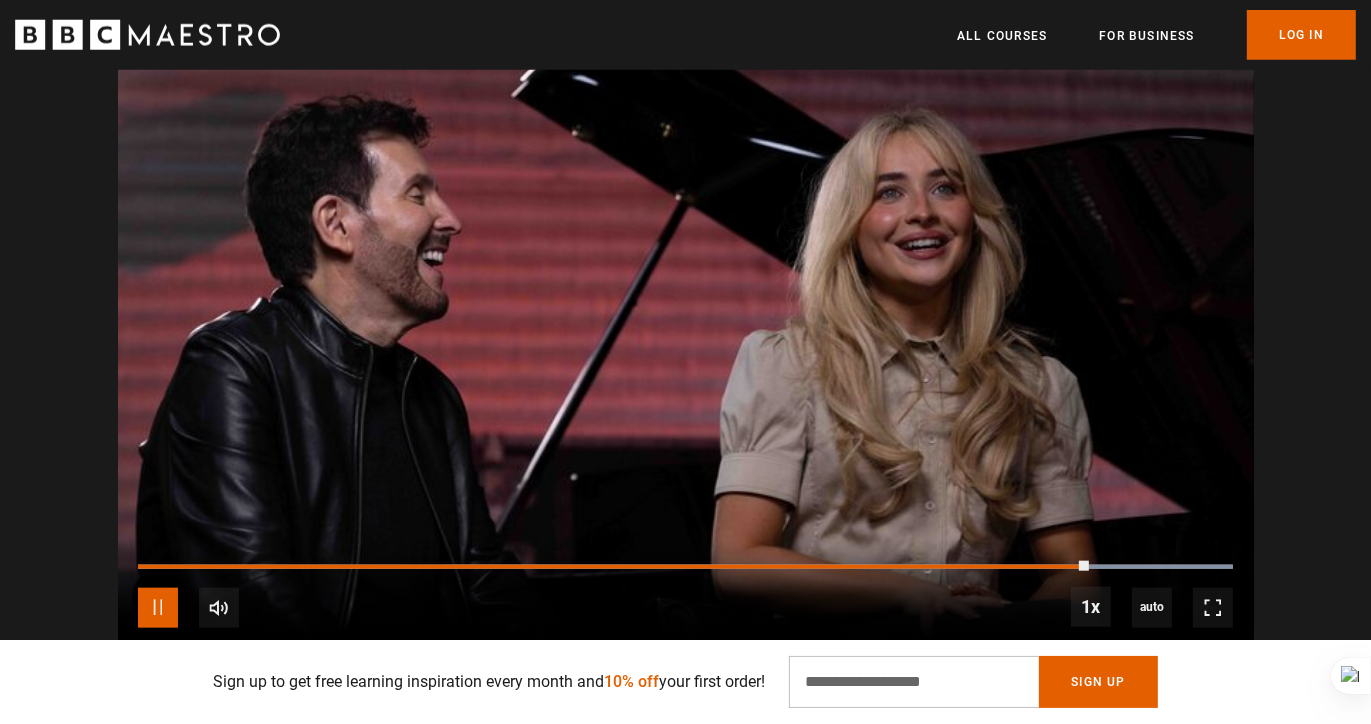 click at bounding box center [158, 608] 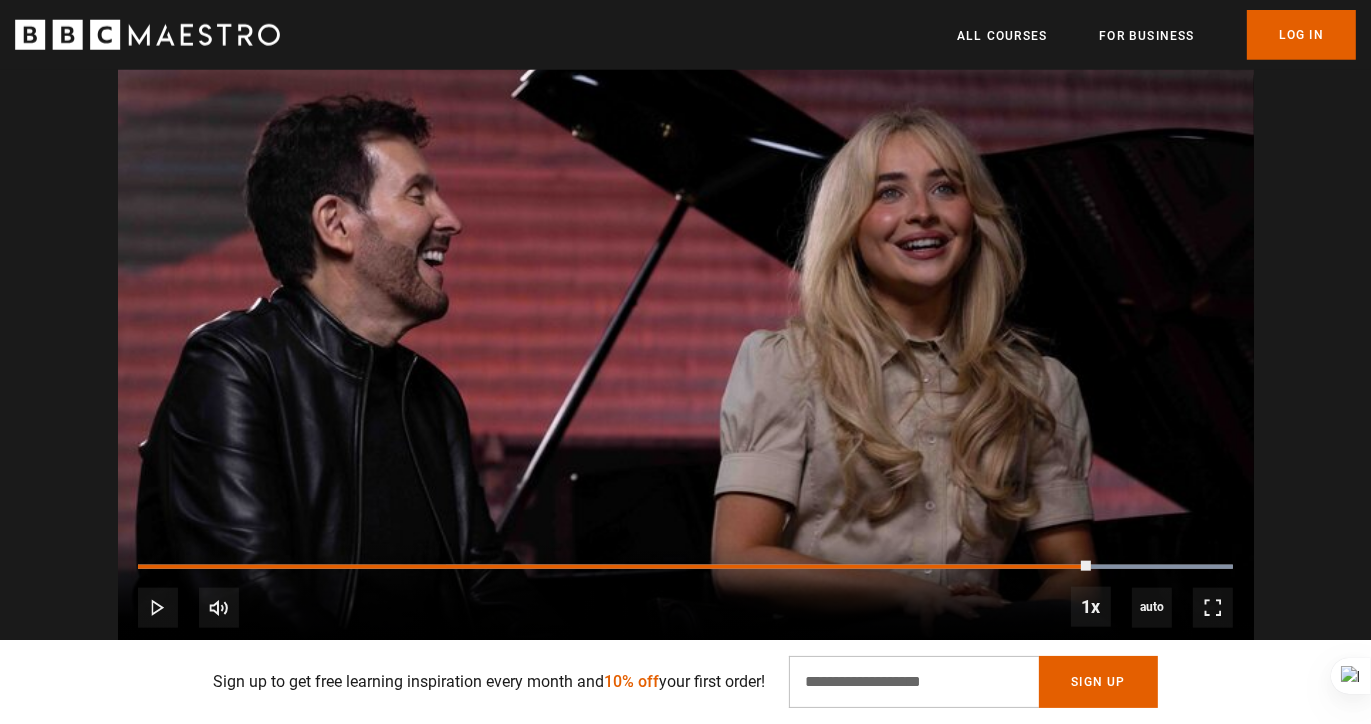 scroll, scrollTop: 0, scrollLeft: 3929, axis: horizontal 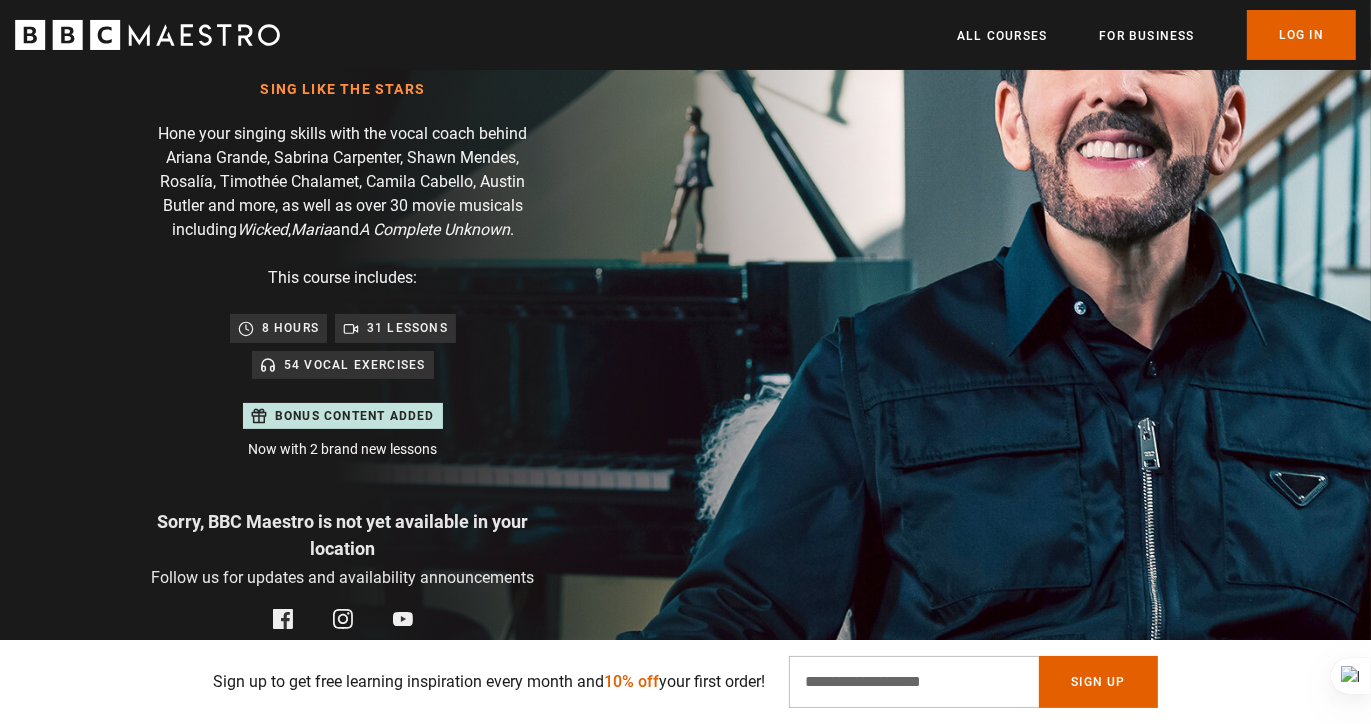drag, startPoint x: 259, startPoint y: 331, endPoint x: 308, endPoint y: 328, distance: 49.09175 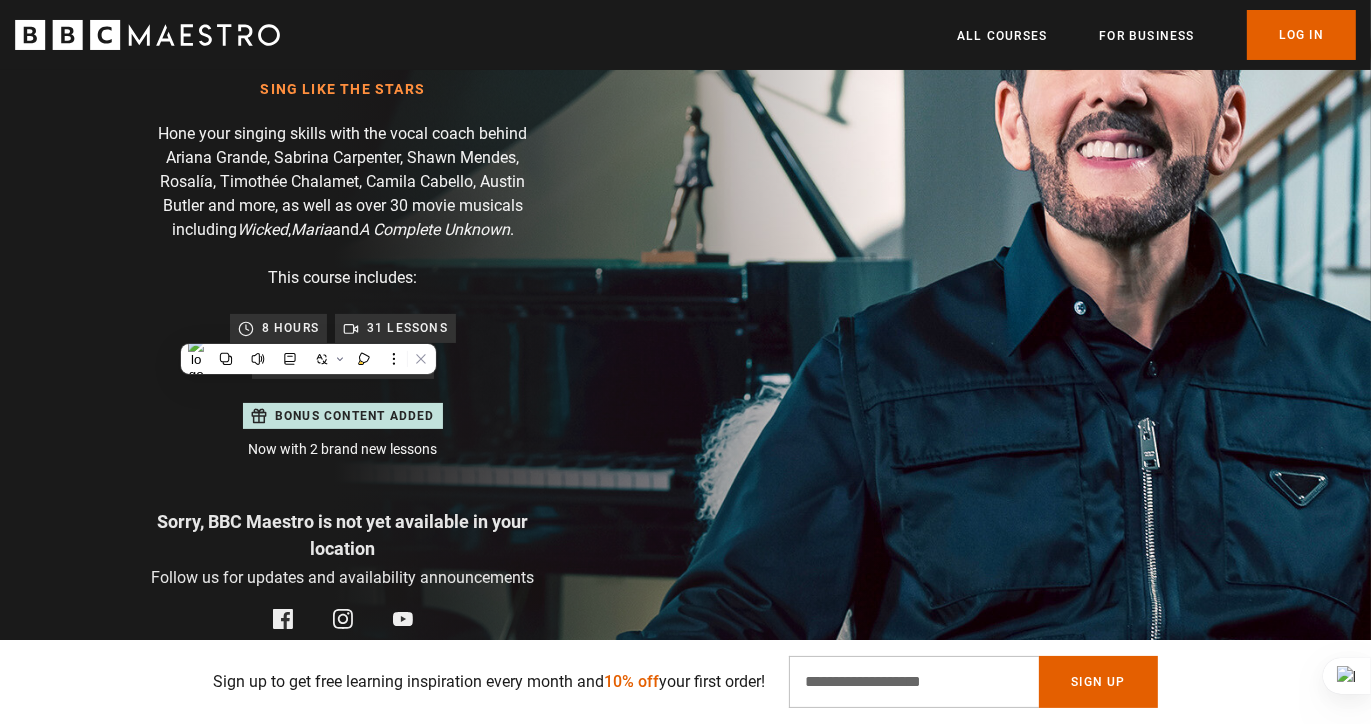 drag, startPoint x: 308, startPoint y: 328, endPoint x: 518, endPoint y: 398, distance: 221.35944 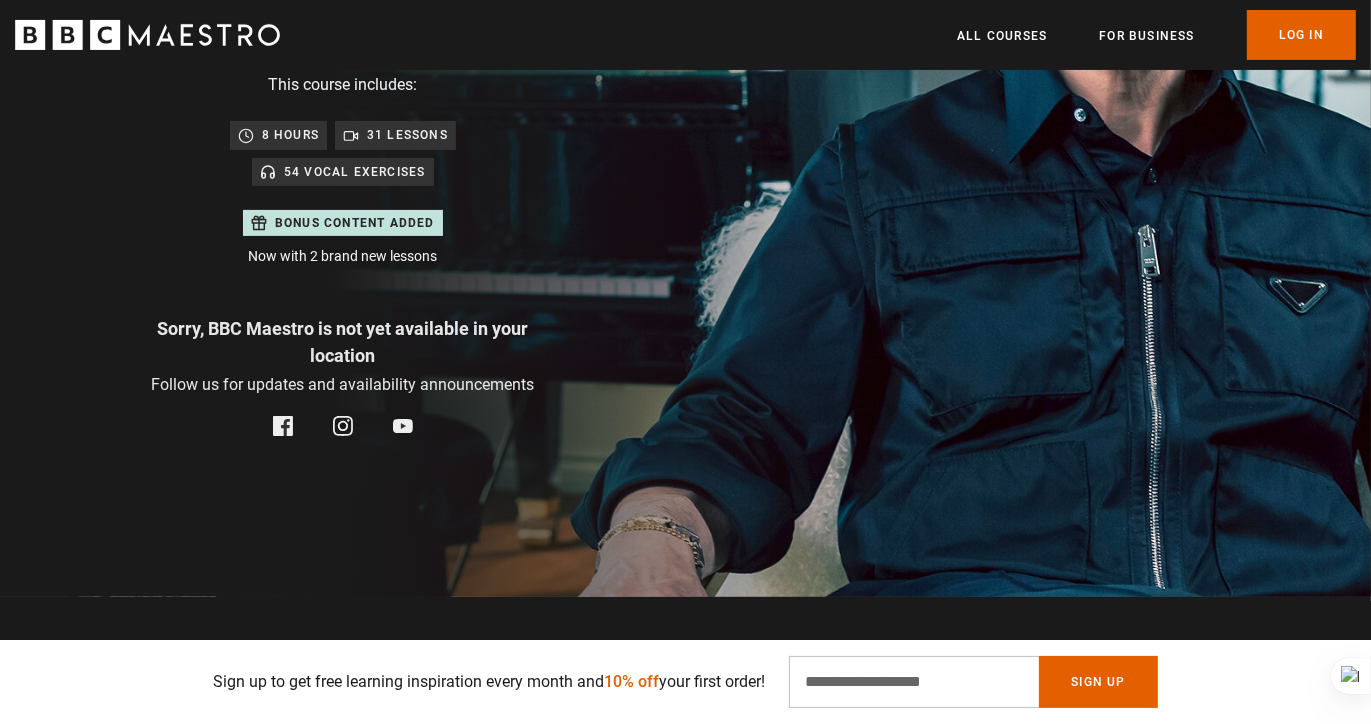 scroll, scrollTop: 423, scrollLeft: 0, axis: vertical 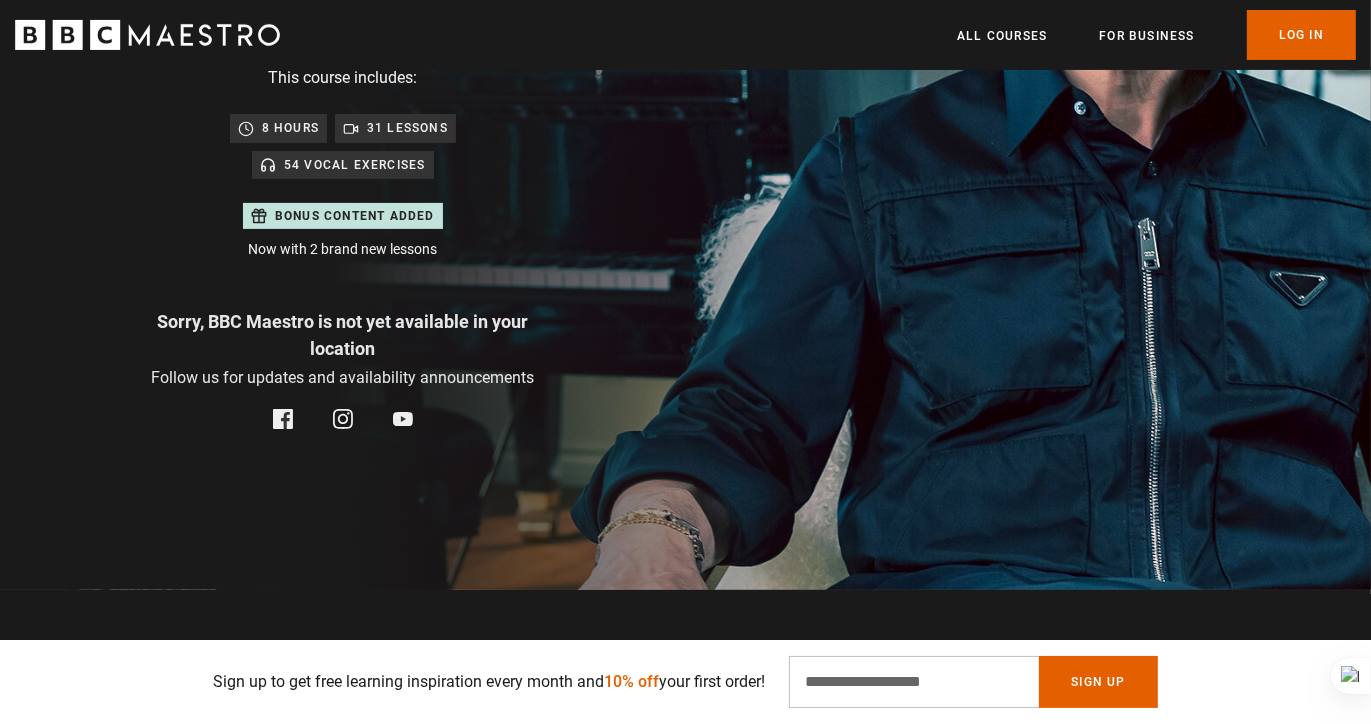 click 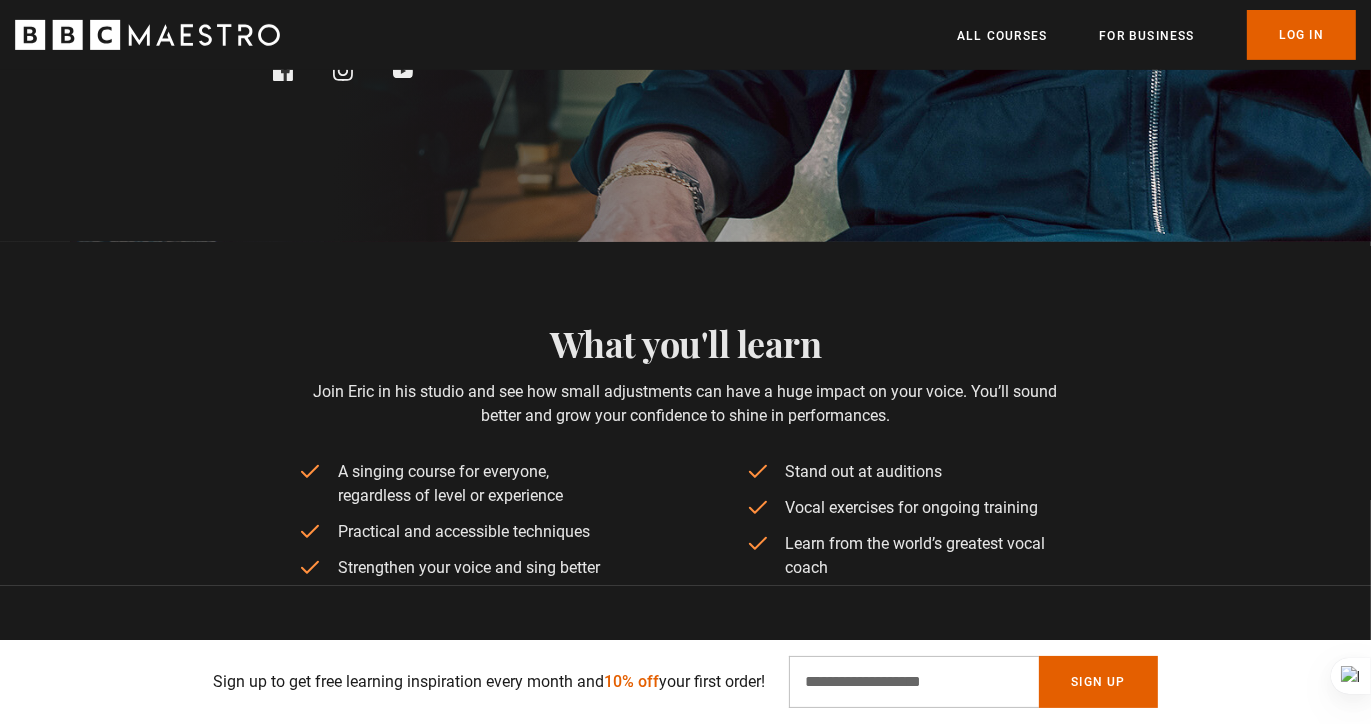 scroll, scrollTop: 923, scrollLeft: 0, axis: vertical 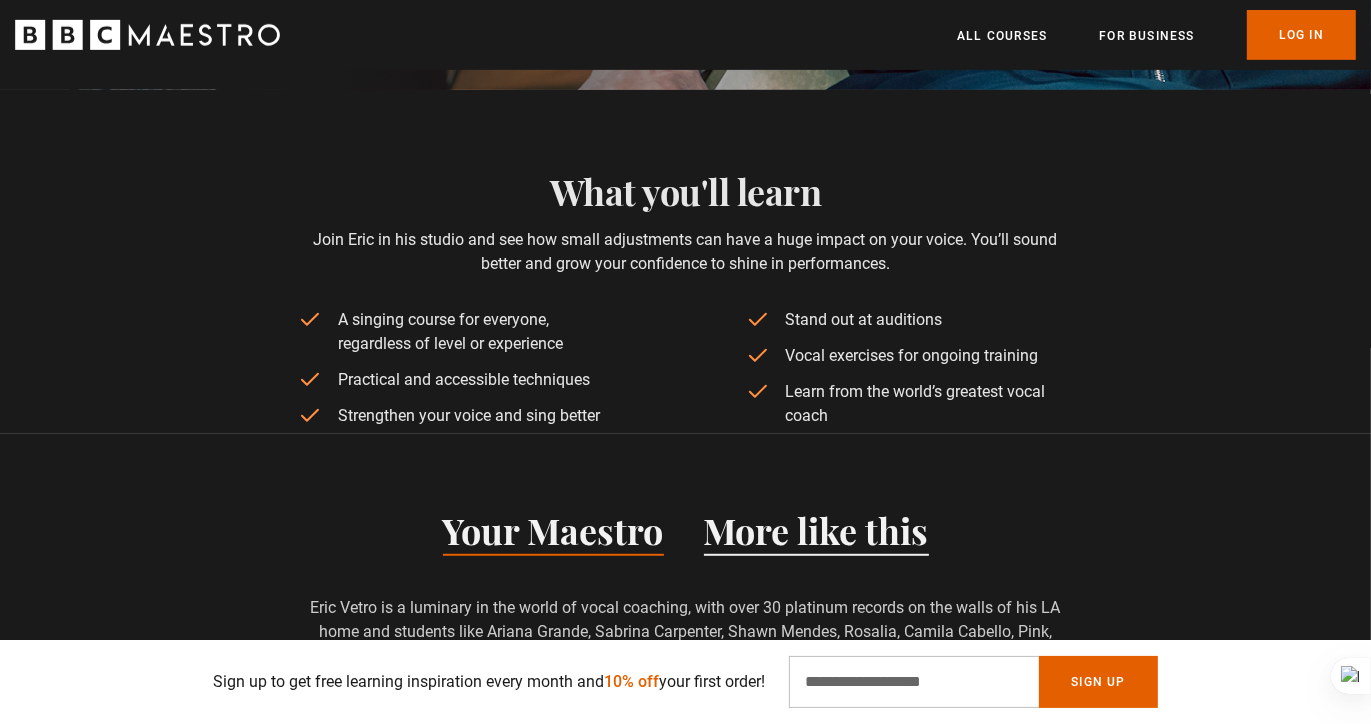 click on "More like this" at bounding box center [816, 535] 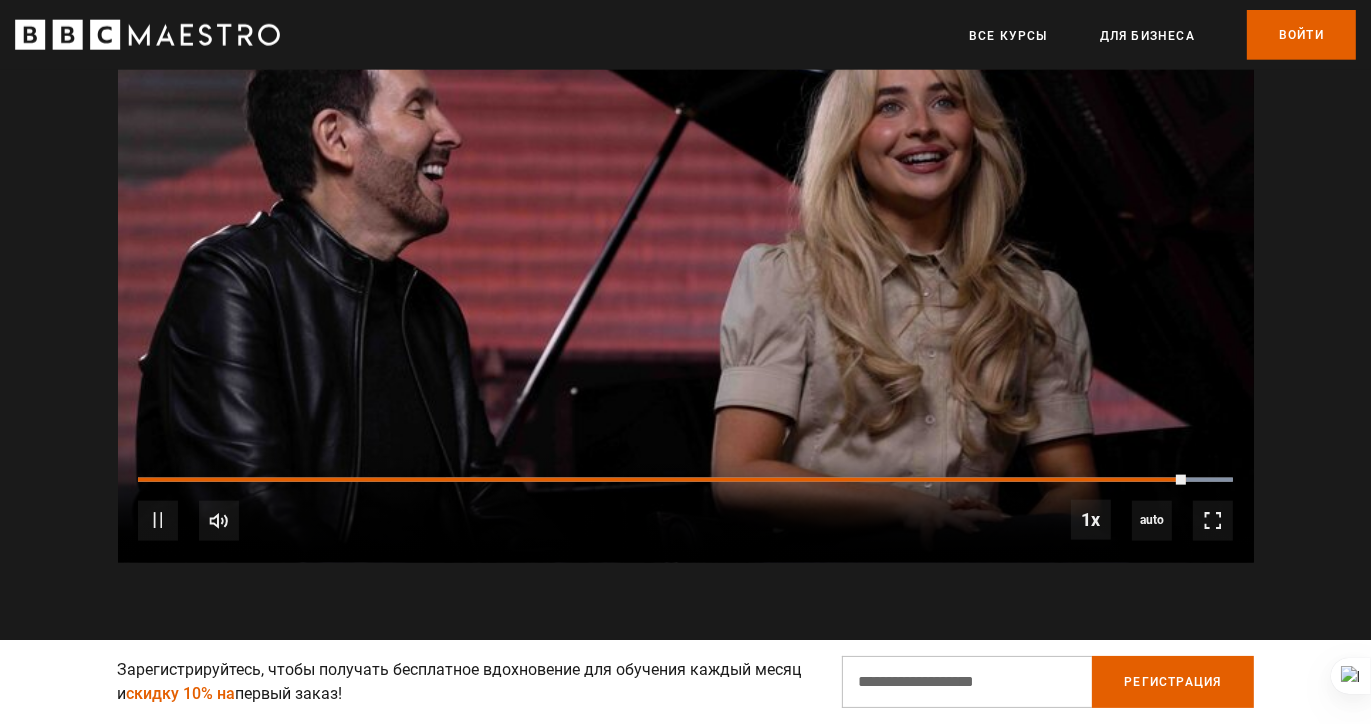 scroll, scrollTop: 2123, scrollLeft: 0, axis: vertical 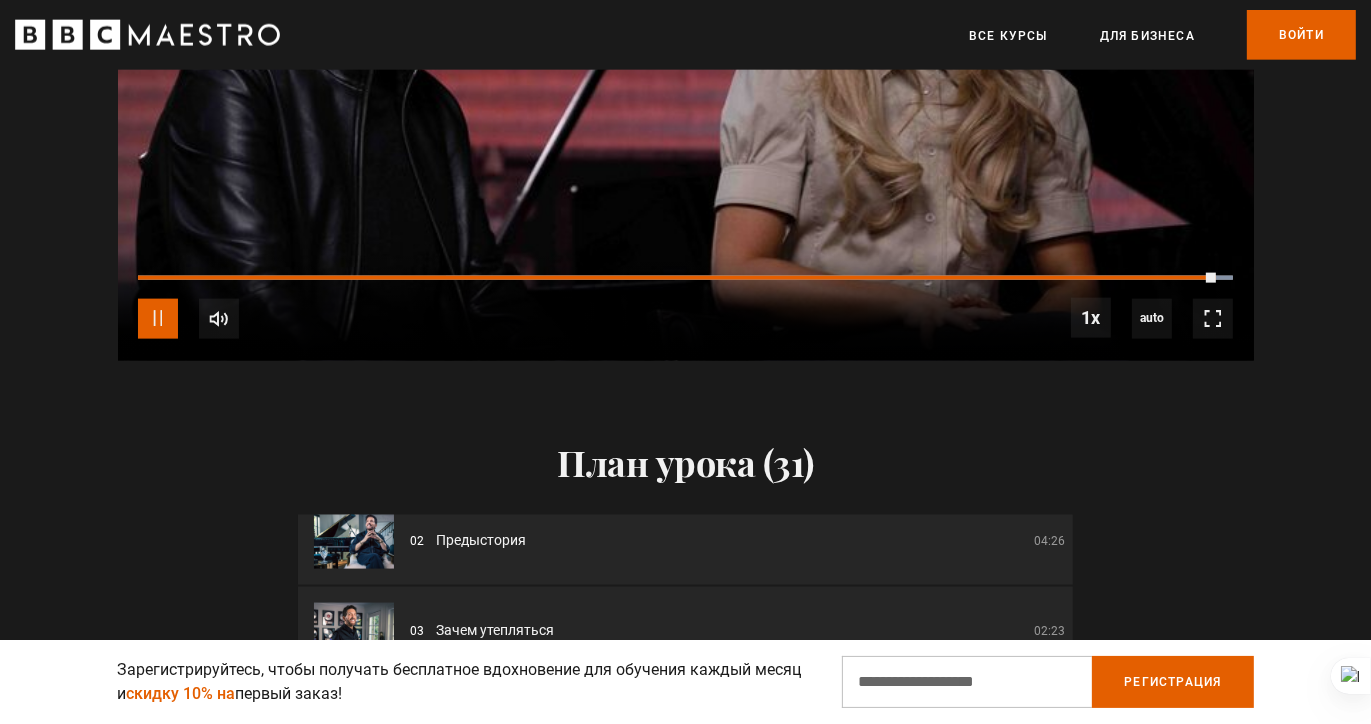 click at bounding box center (158, 319) 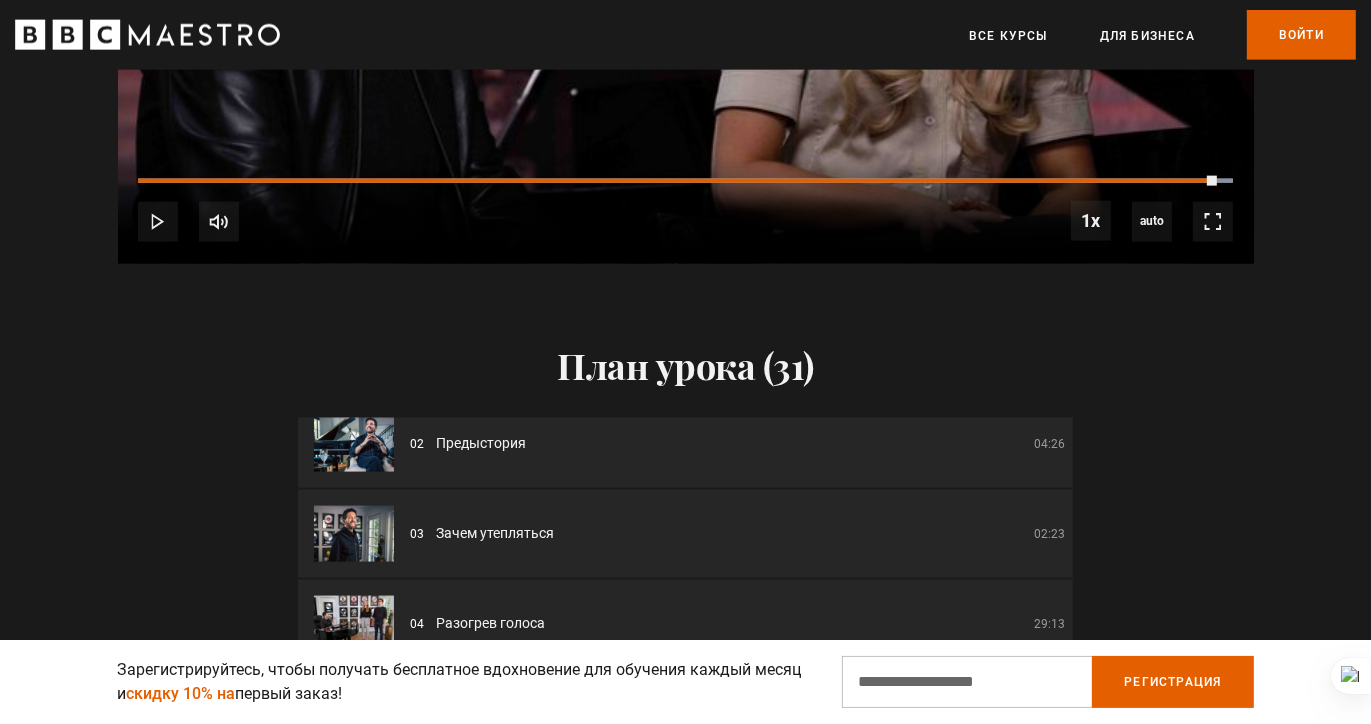 scroll, scrollTop: 2444, scrollLeft: 0, axis: vertical 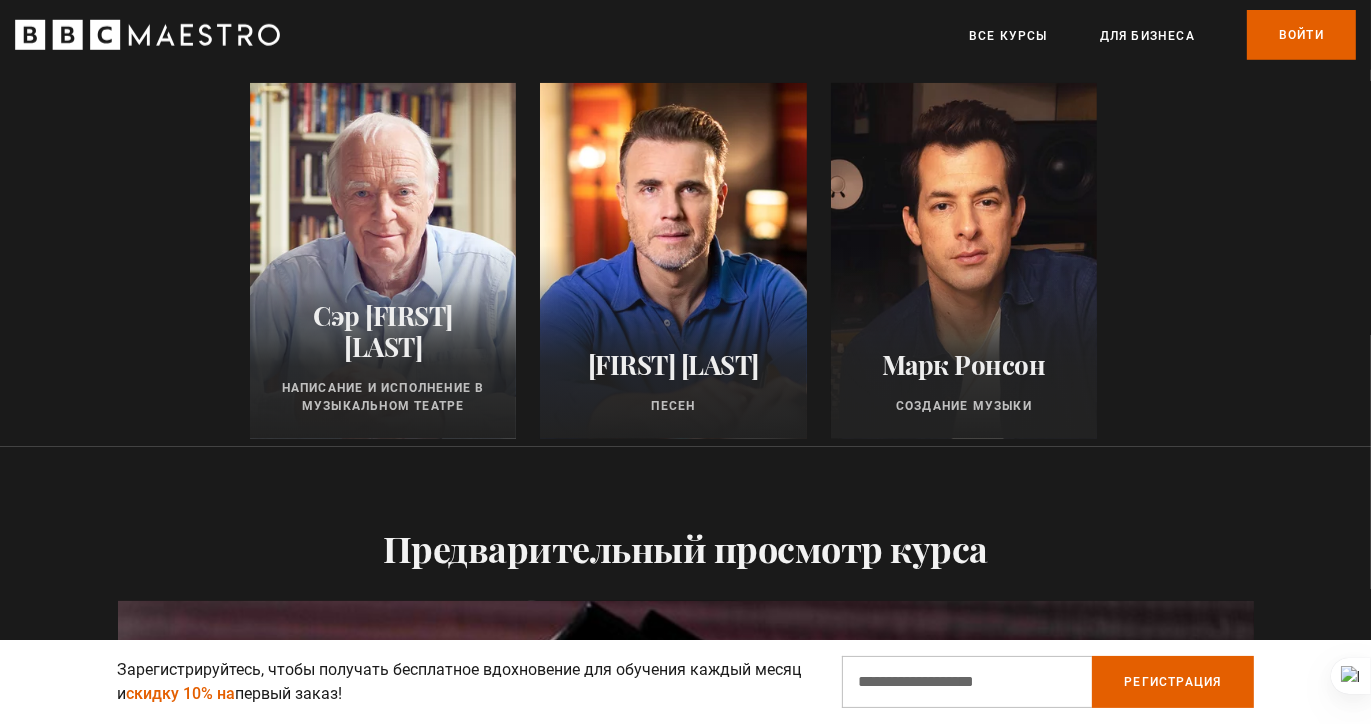 click on "Гэри Барлоу" at bounding box center (673, 364) 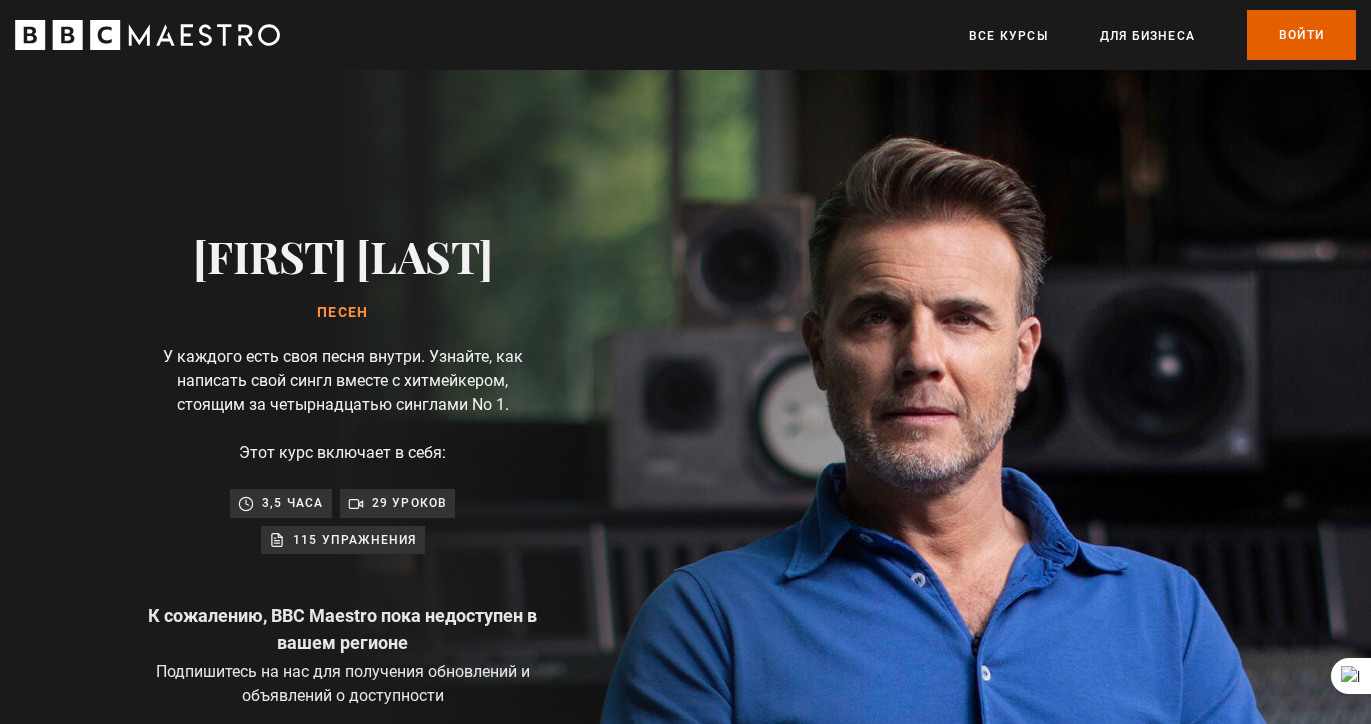 scroll, scrollTop: 0, scrollLeft: 0, axis: both 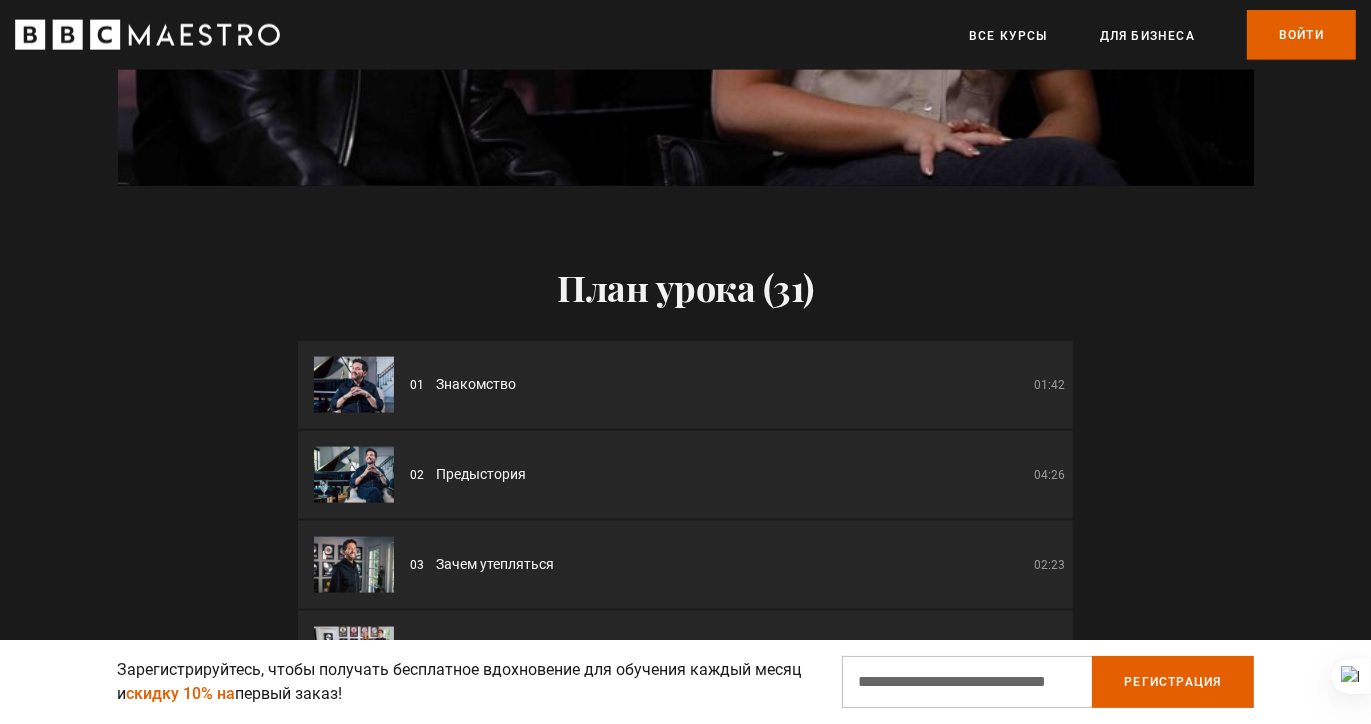 click at bounding box center [354, 385] 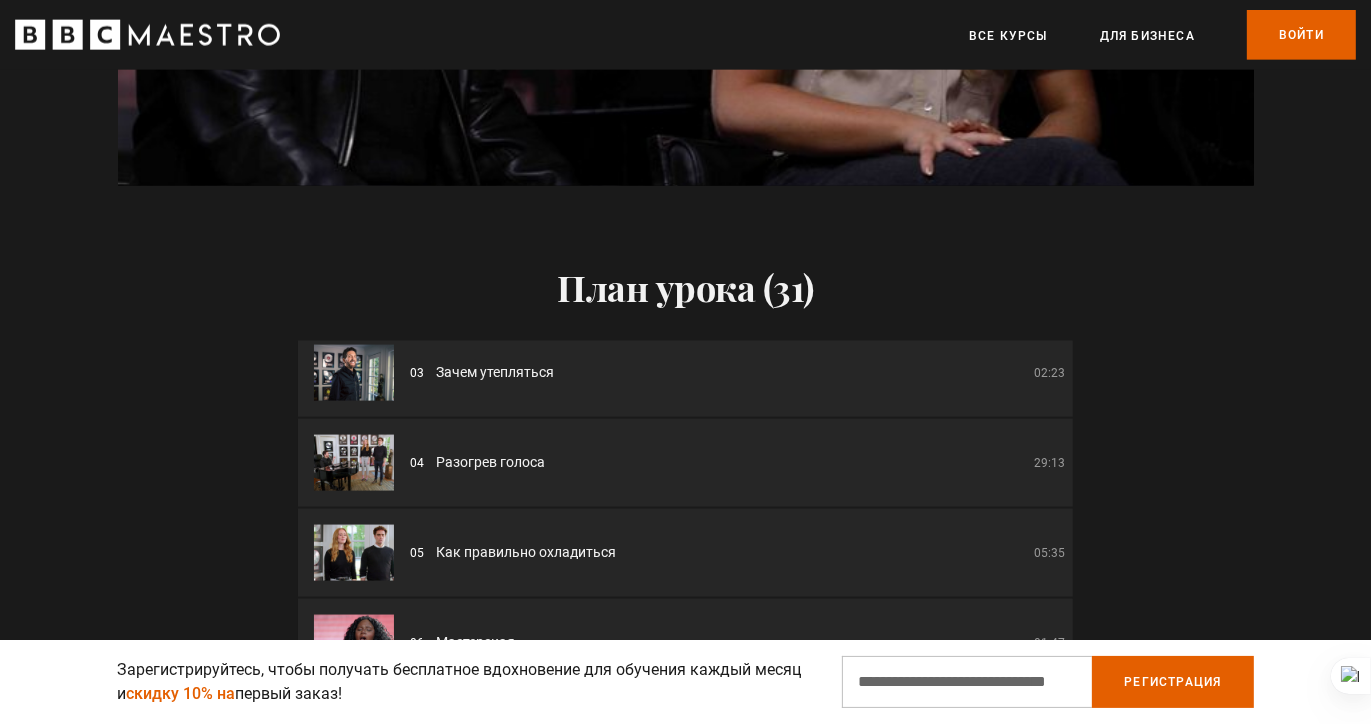 scroll, scrollTop: 200, scrollLeft: 0, axis: vertical 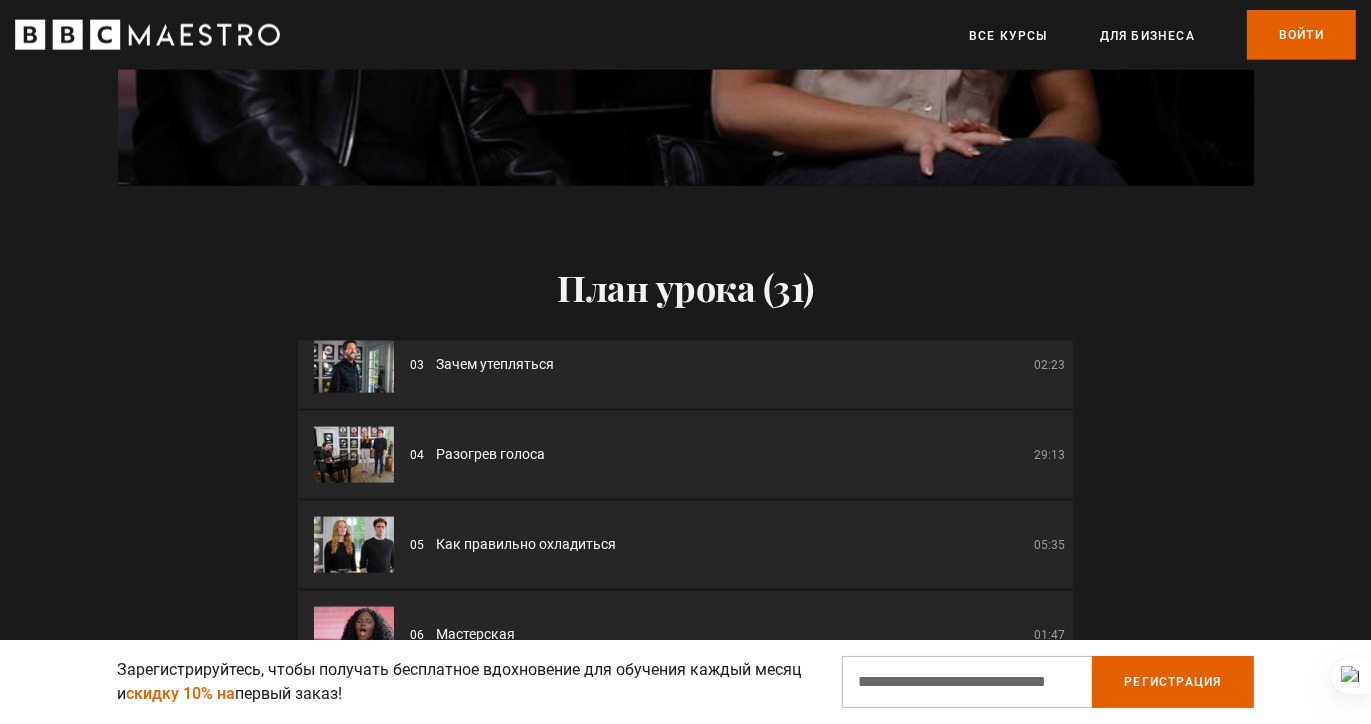 click at bounding box center [354, 455] 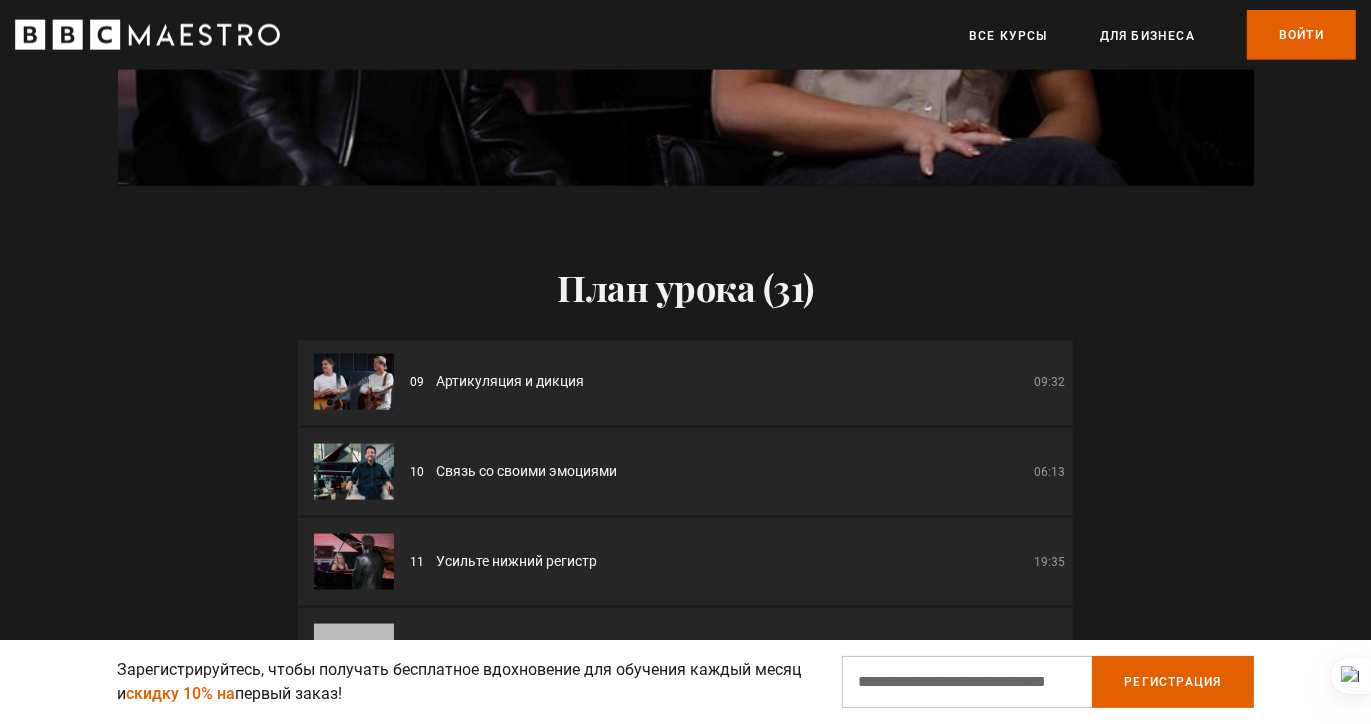 scroll, scrollTop: 1000, scrollLeft: 0, axis: vertical 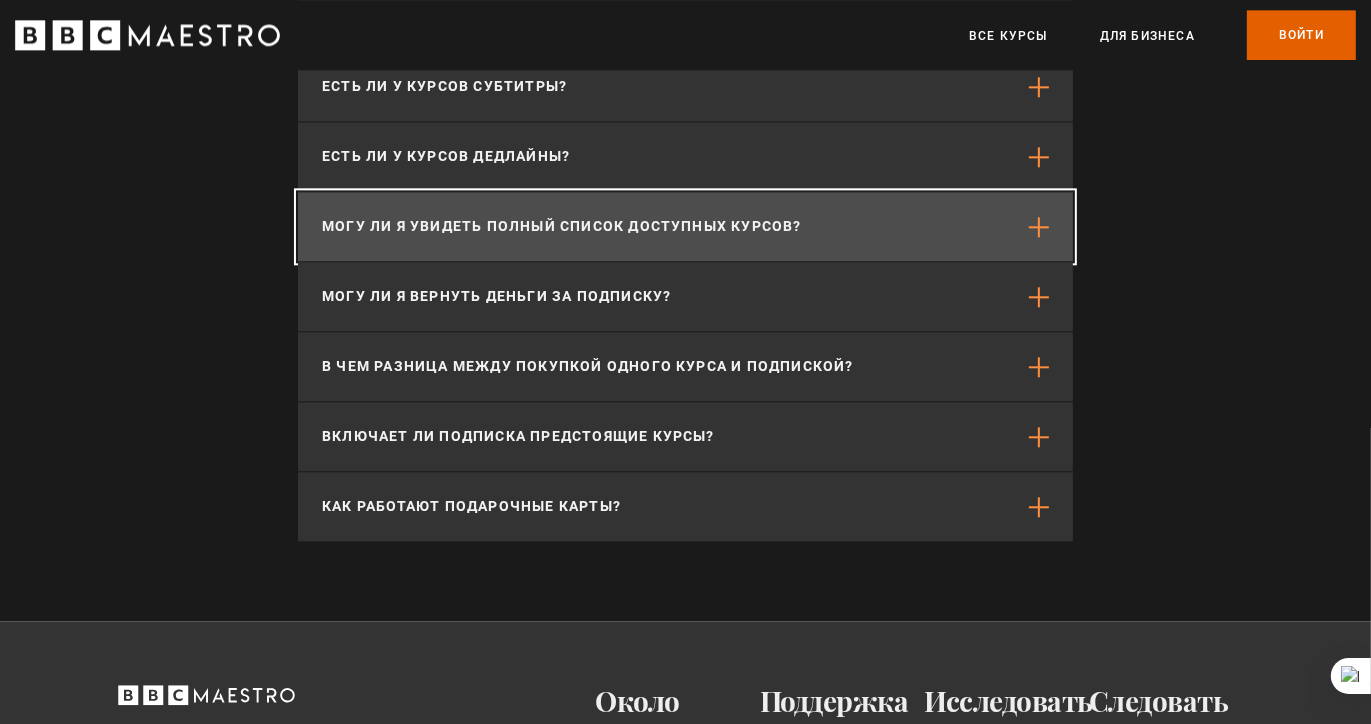 click at bounding box center [1039, 227] 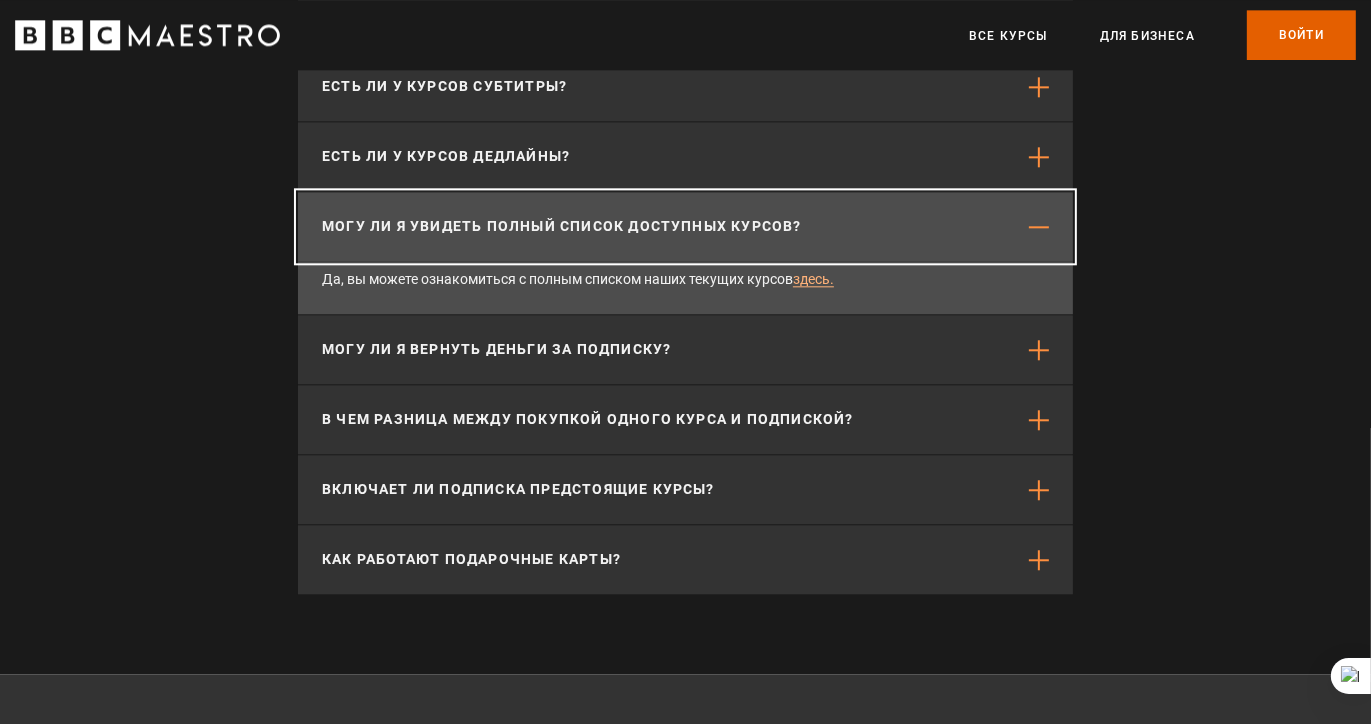 click at bounding box center [1039, 227] 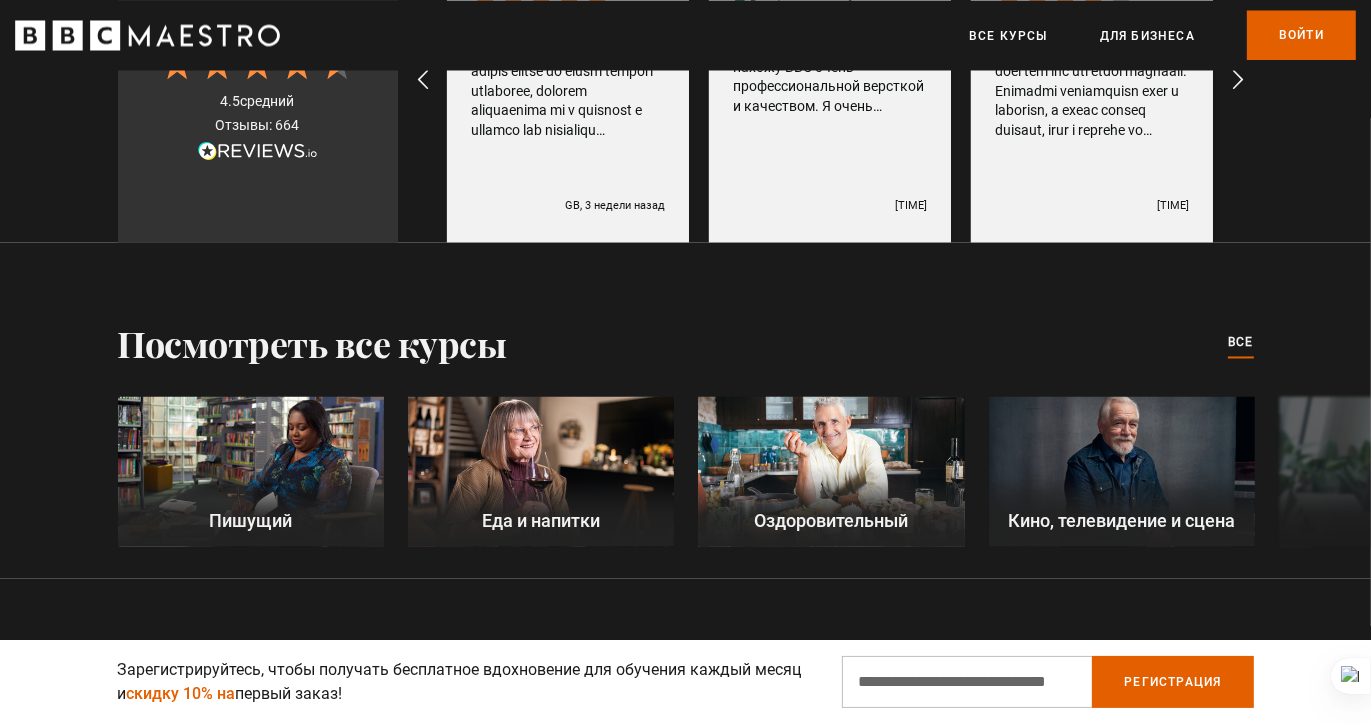 scroll, scrollTop: 3300, scrollLeft: 0, axis: vertical 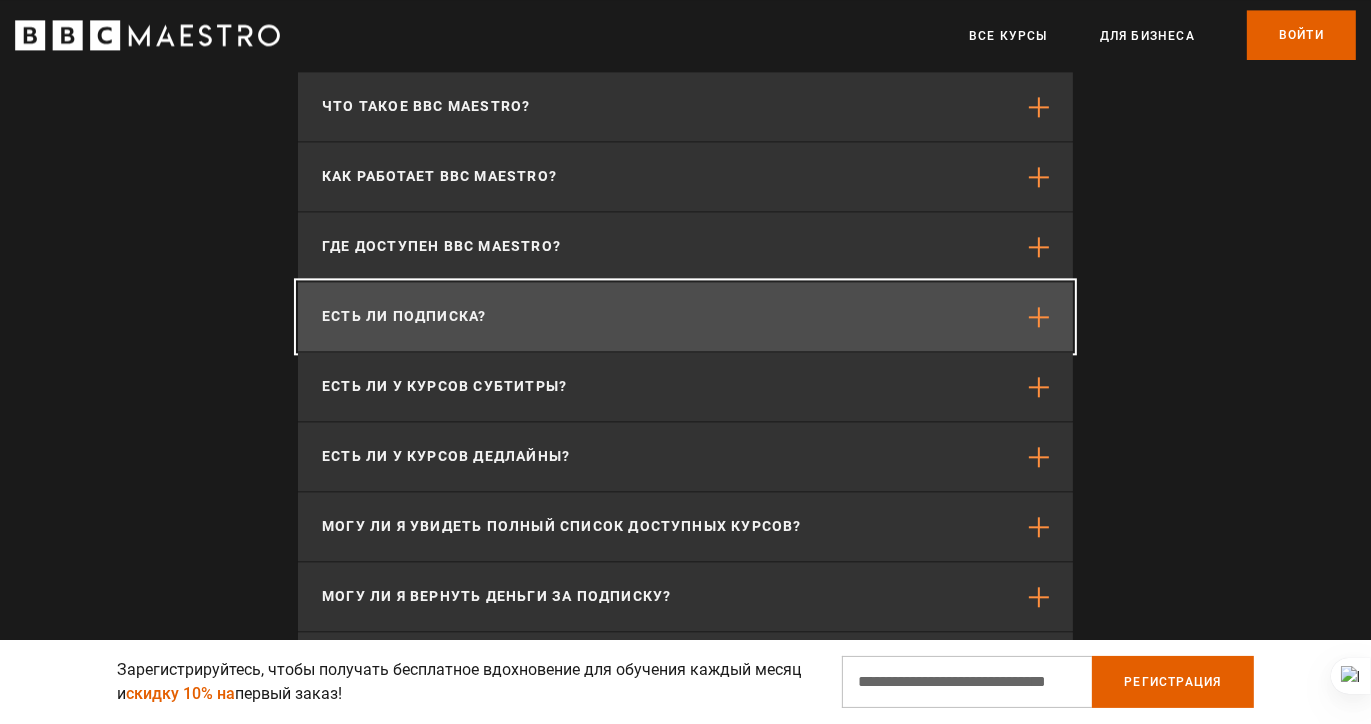 click at bounding box center (1039, 317) 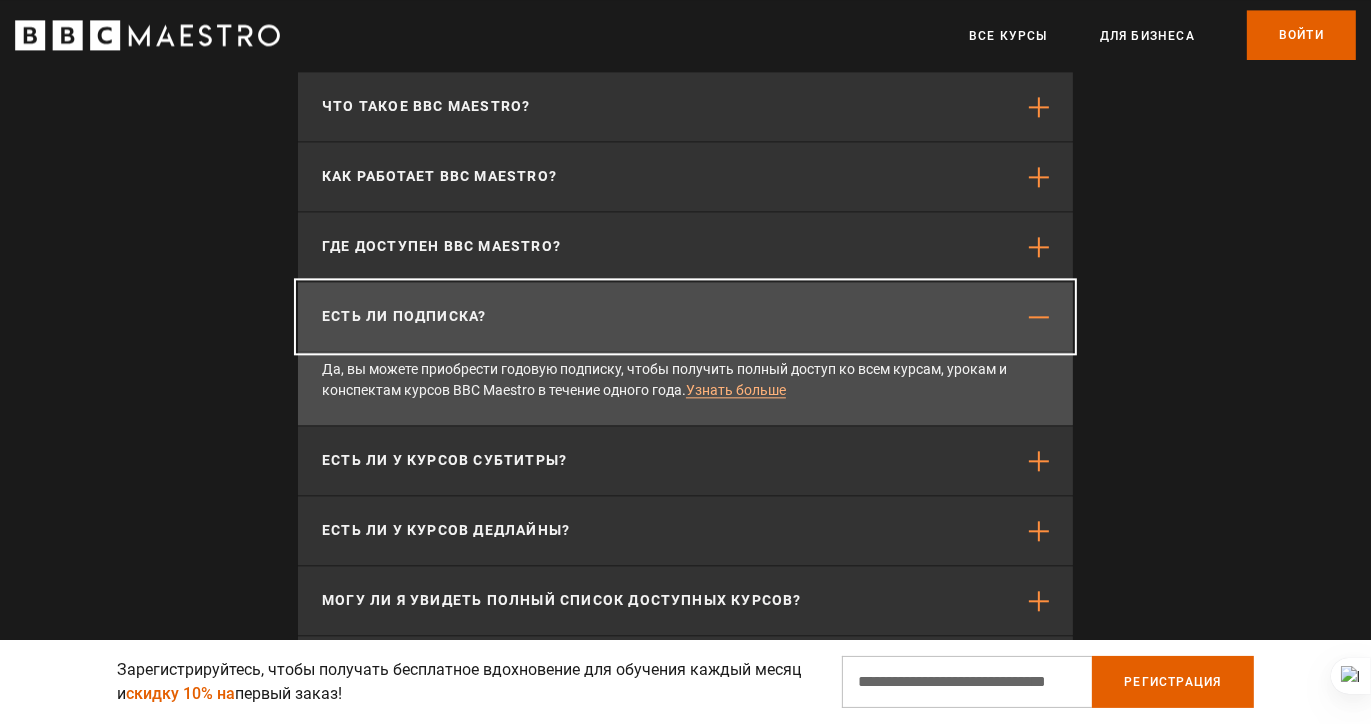 scroll, scrollTop: 0, scrollLeft: 3144, axis: horizontal 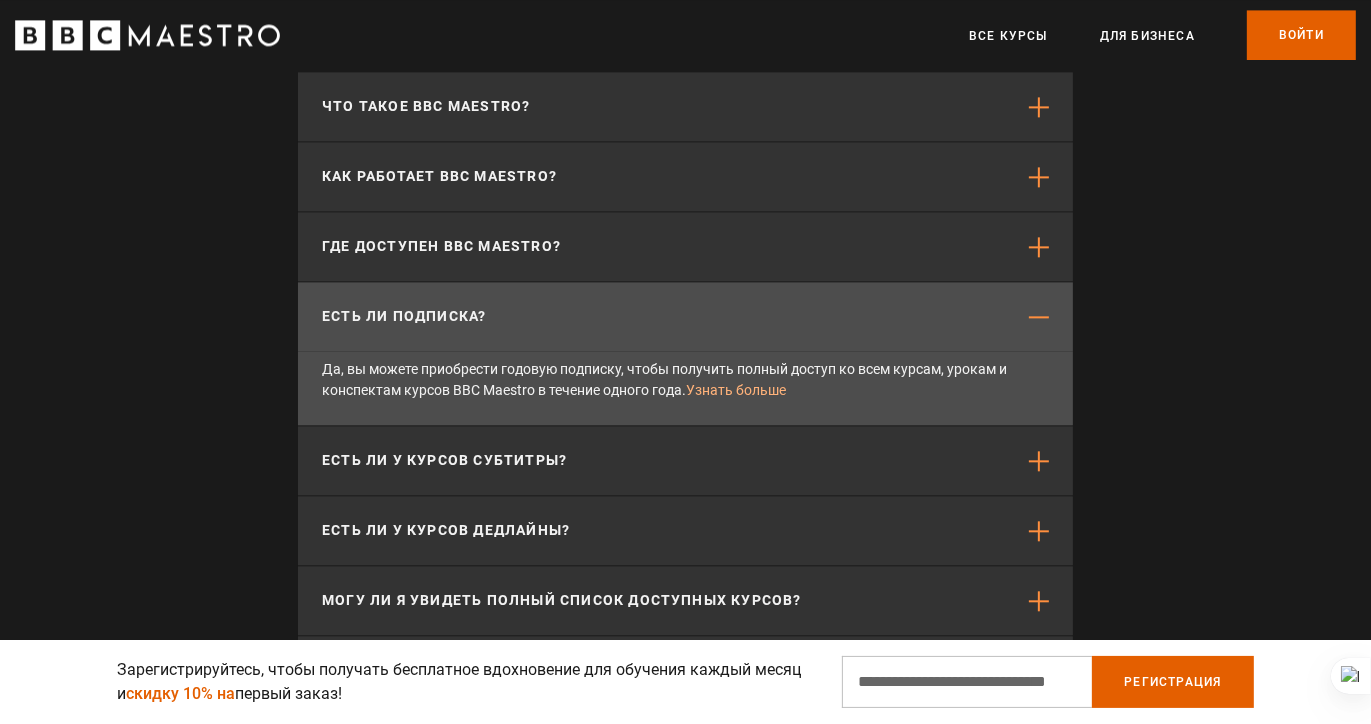 click on "Узнать больше" at bounding box center [736, 390] 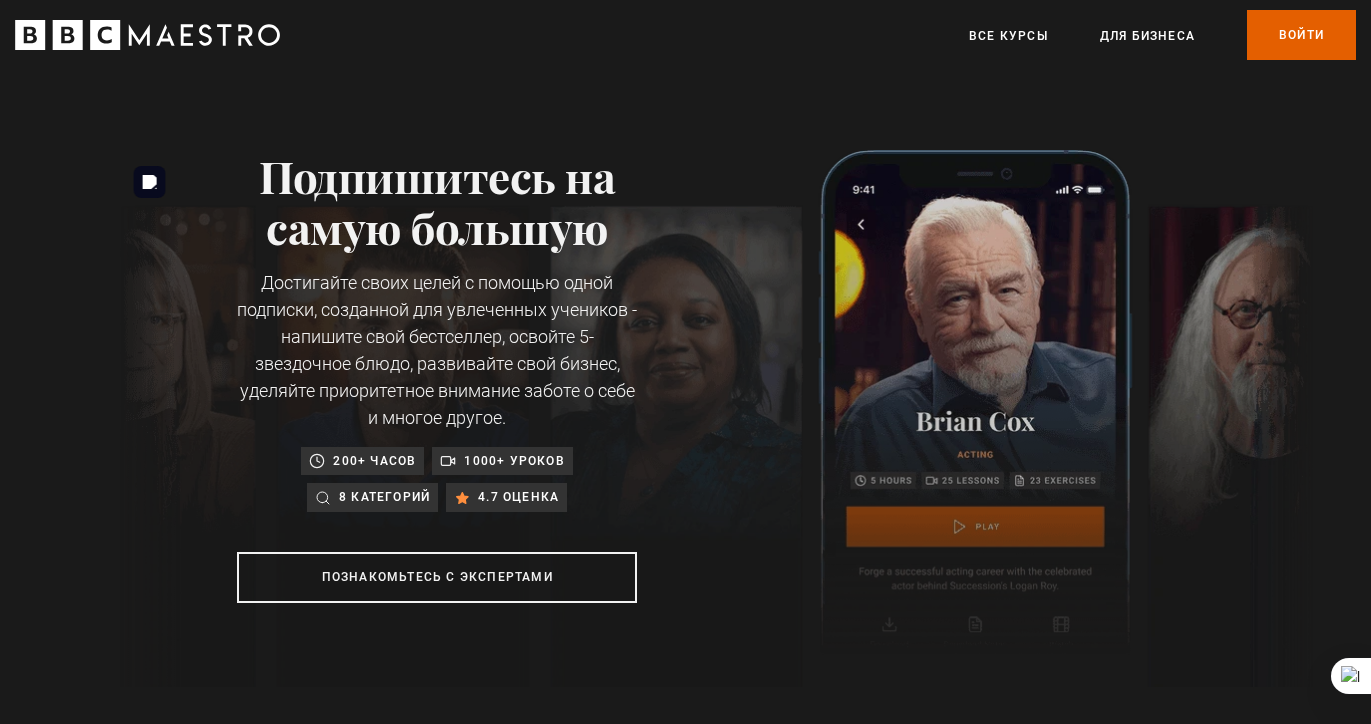 scroll, scrollTop: 0, scrollLeft: 0, axis: both 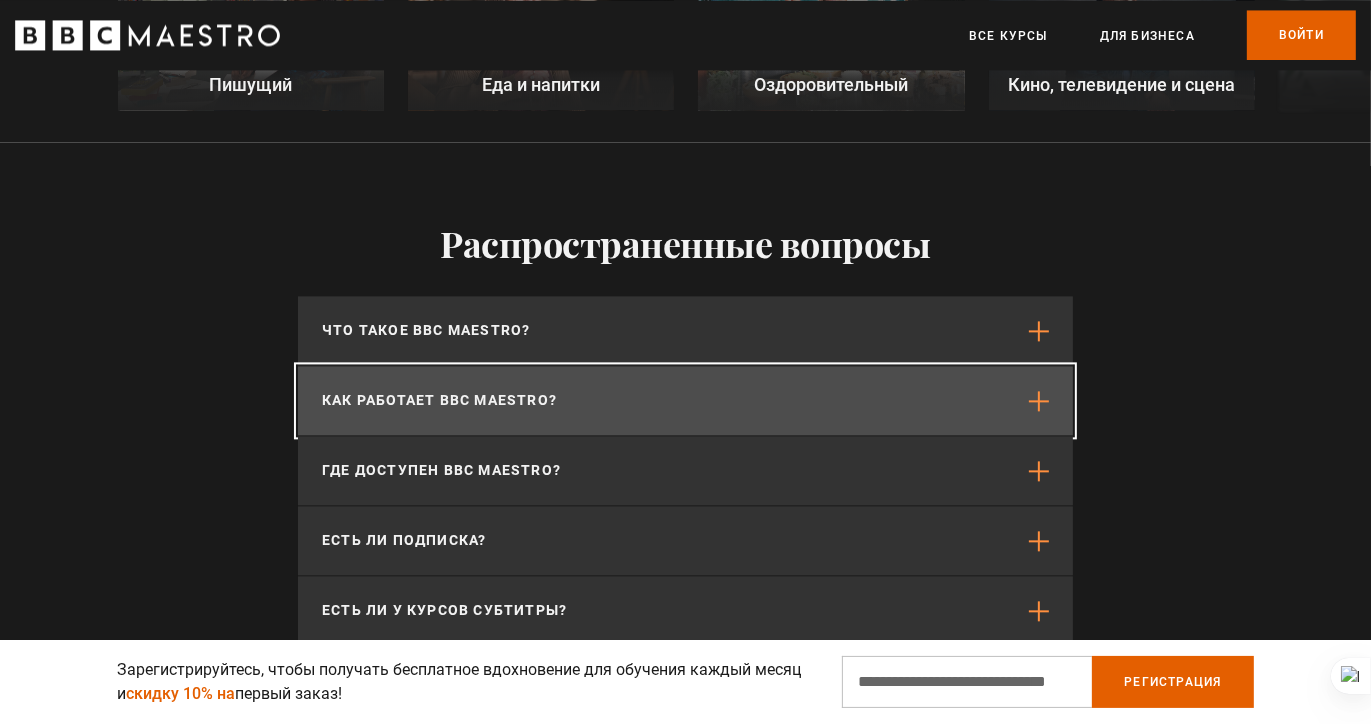 click at bounding box center (1039, 401) 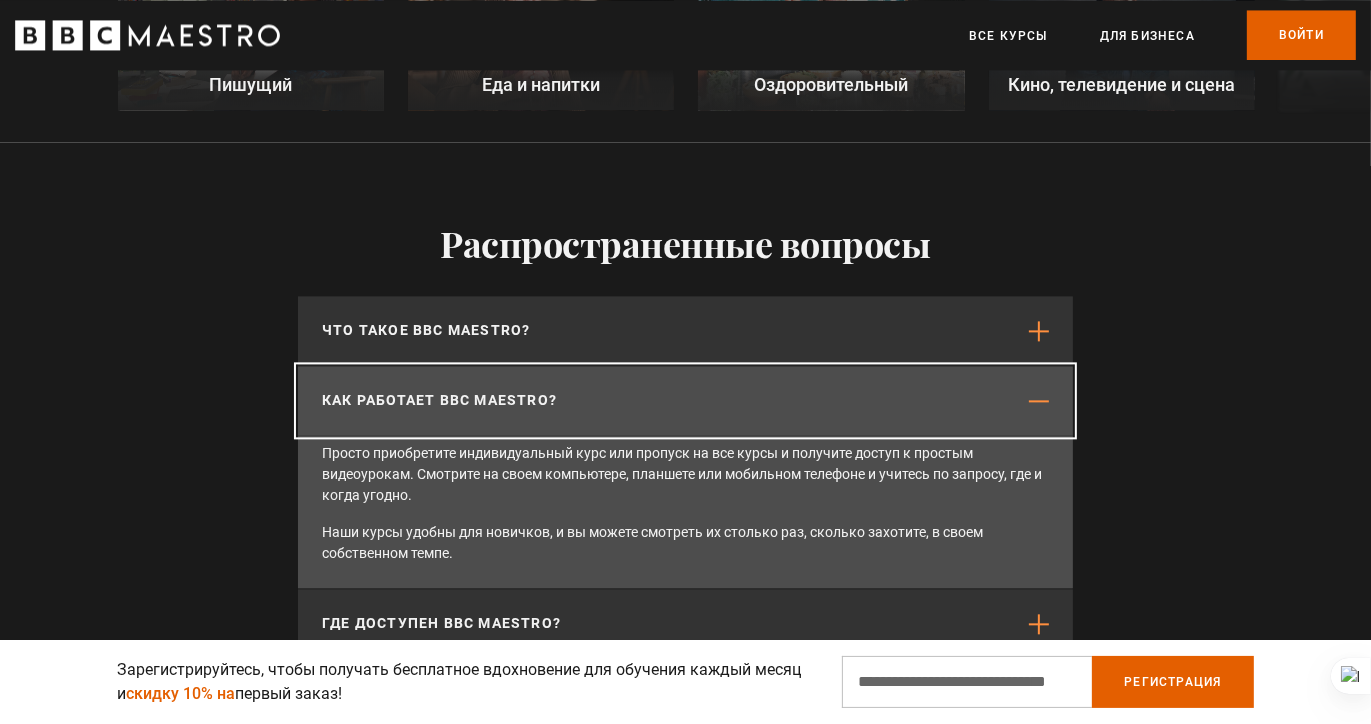 click at bounding box center (1039, 401) 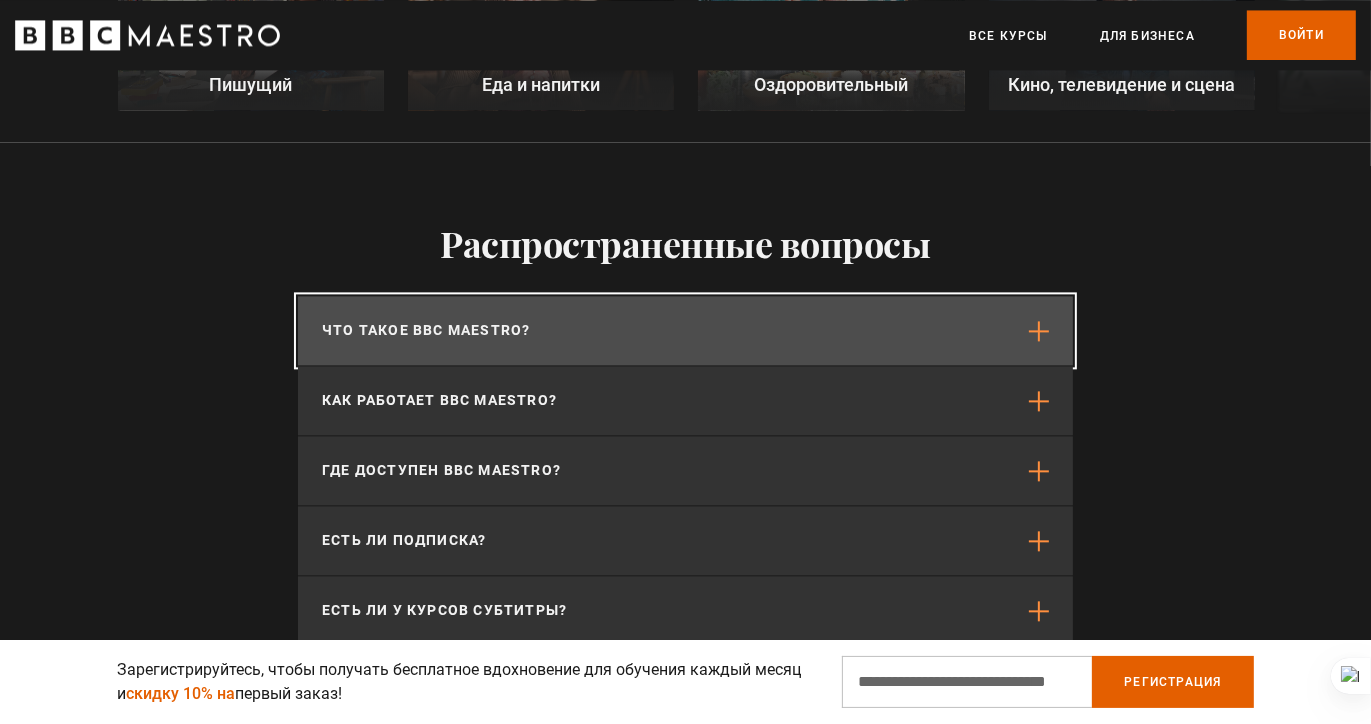 click at bounding box center (1039, 331) 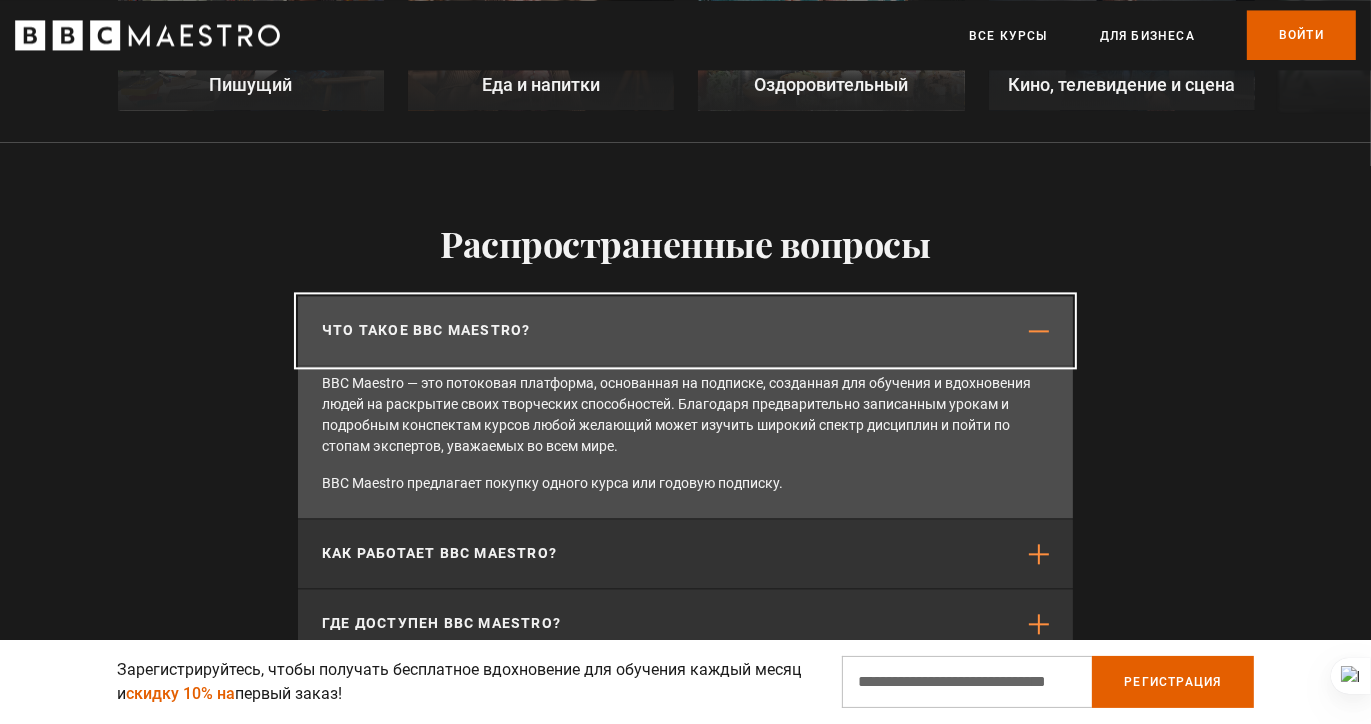 scroll 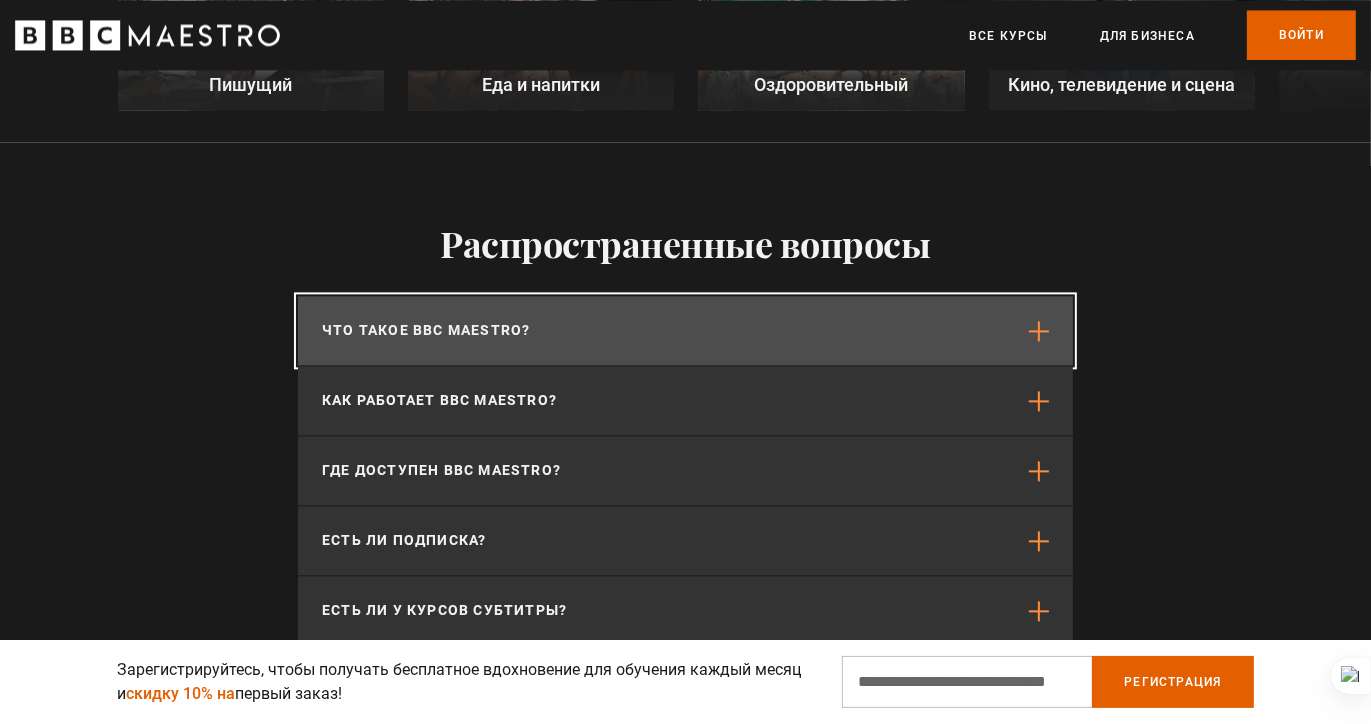 click on "Что такое BBC Maestro?" at bounding box center [685, 330] 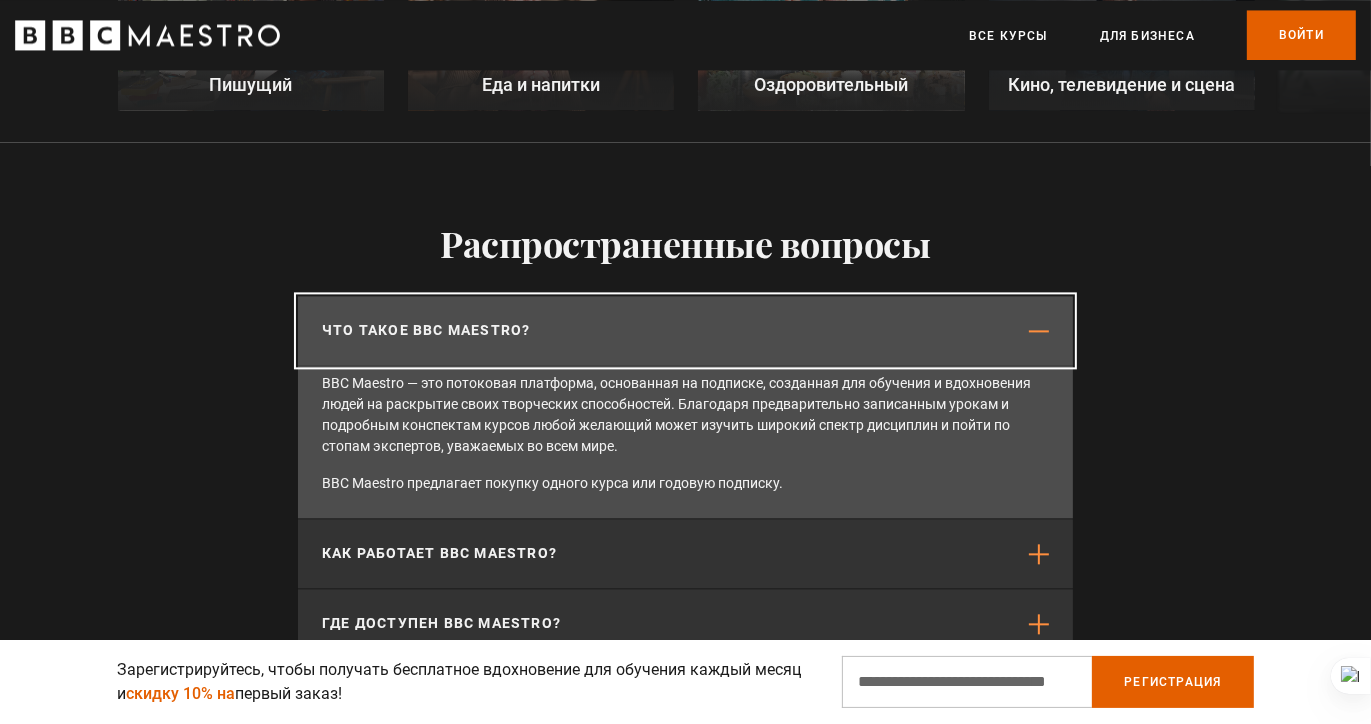 click at bounding box center [1039, 331] 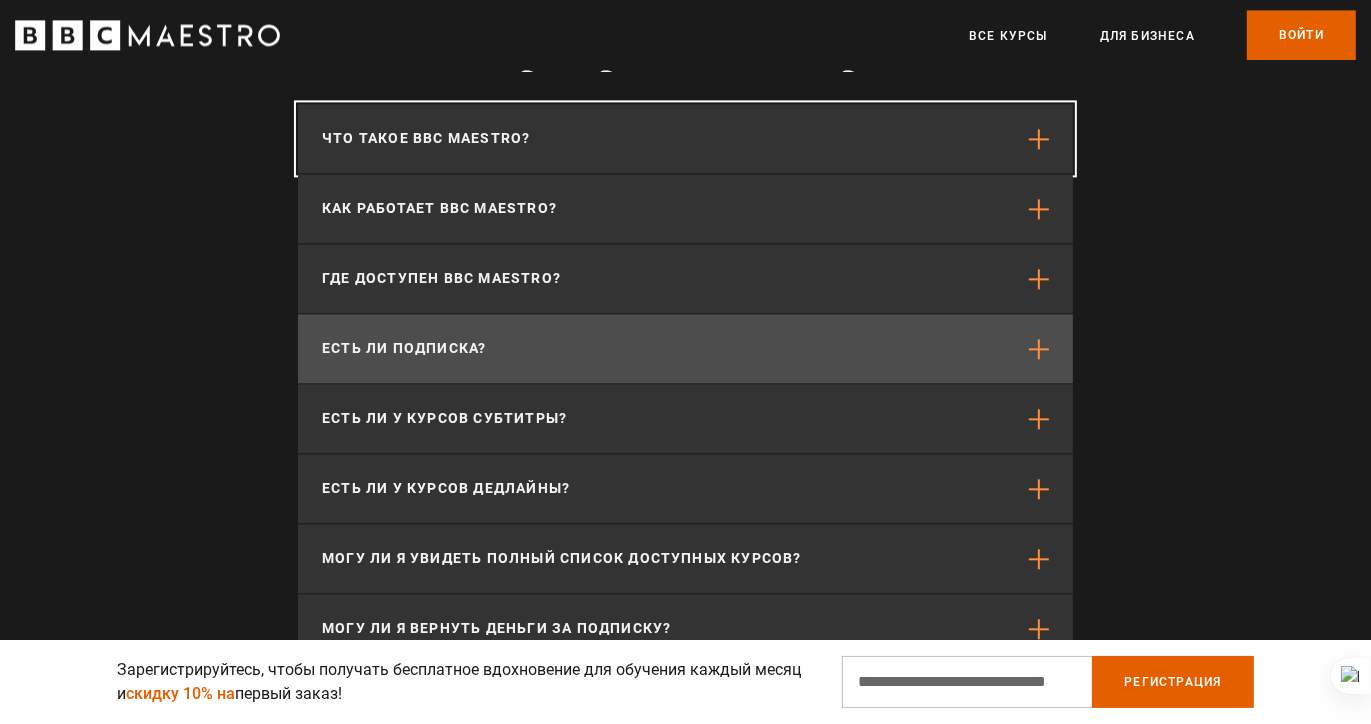 scroll, scrollTop: 4100, scrollLeft: 0, axis: vertical 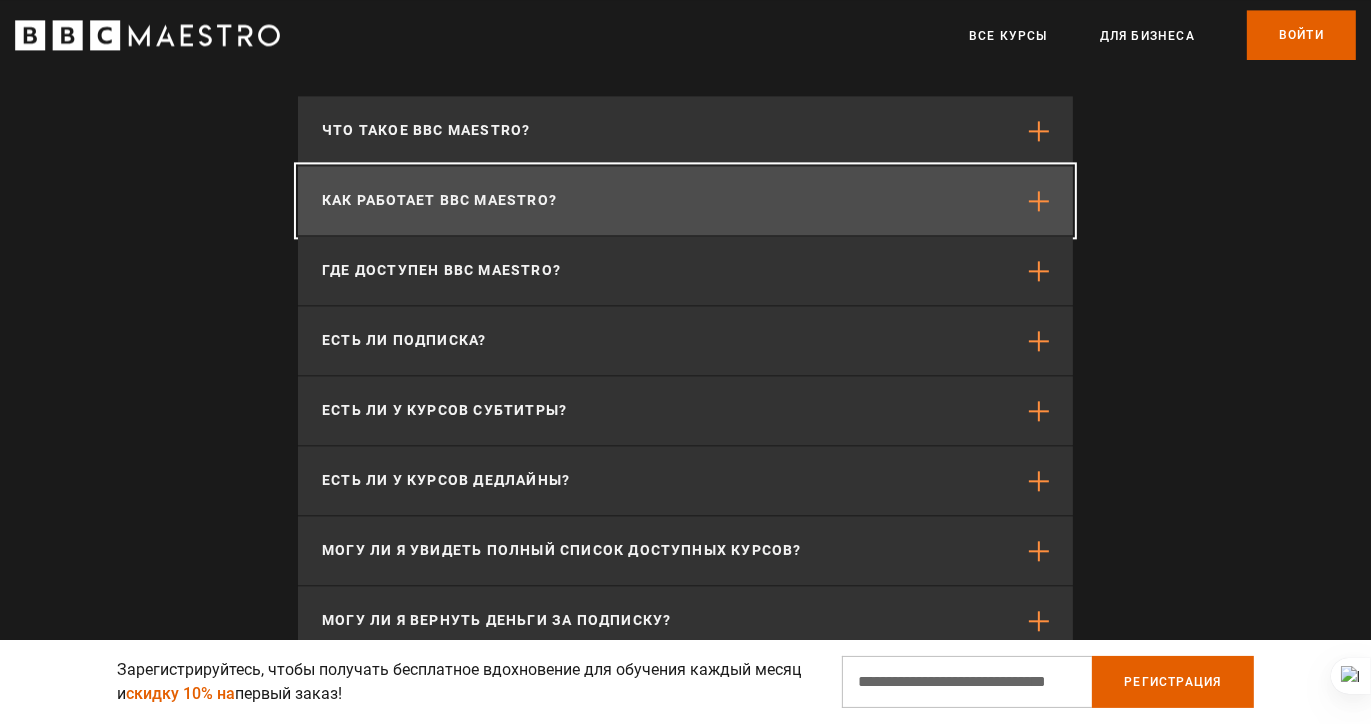 click at bounding box center (1039, 201) 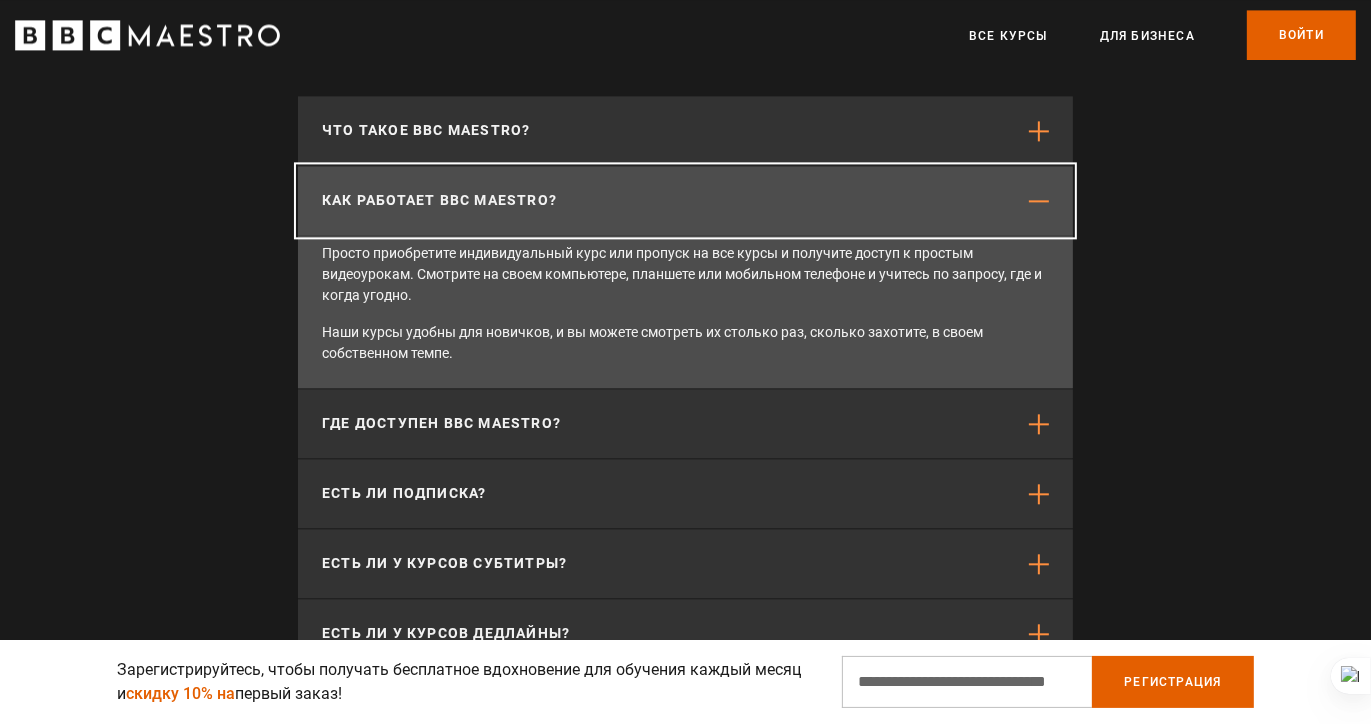 scroll, scrollTop: 0, scrollLeft: 1833, axis: horizontal 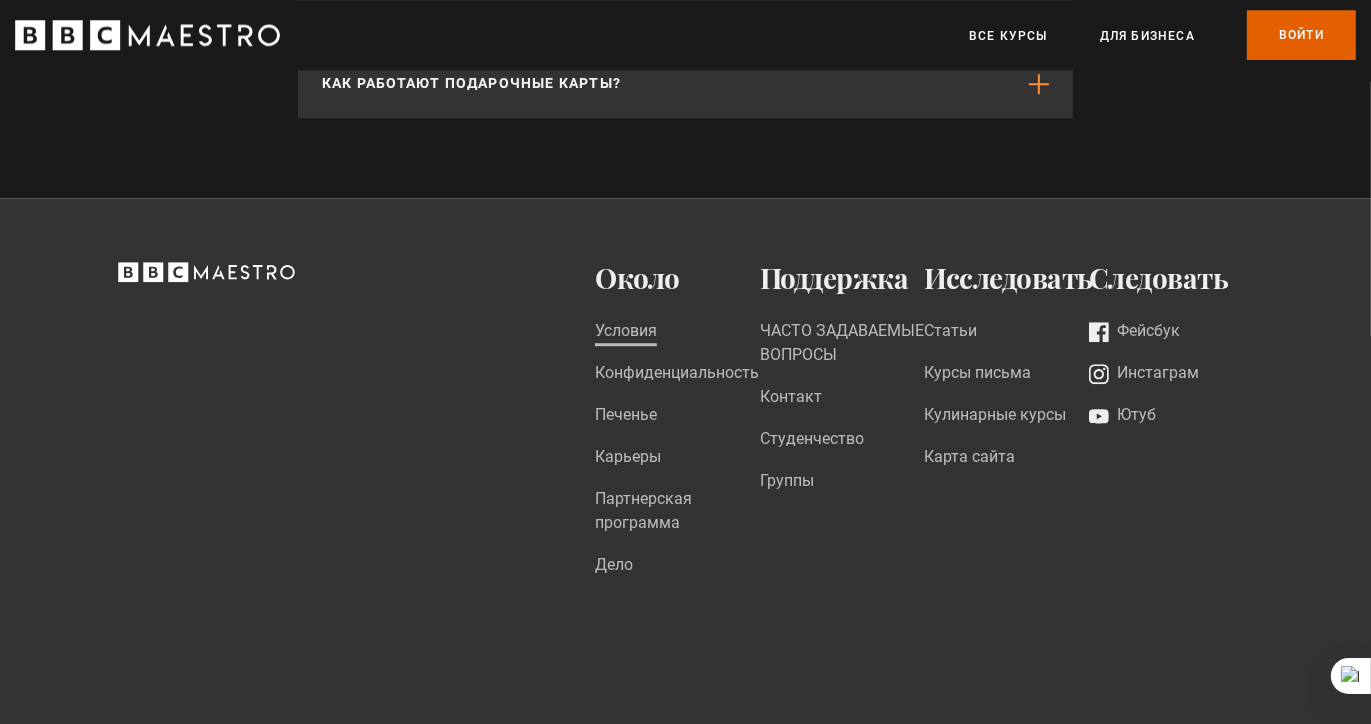 click on "Условия" at bounding box center (626, 332) 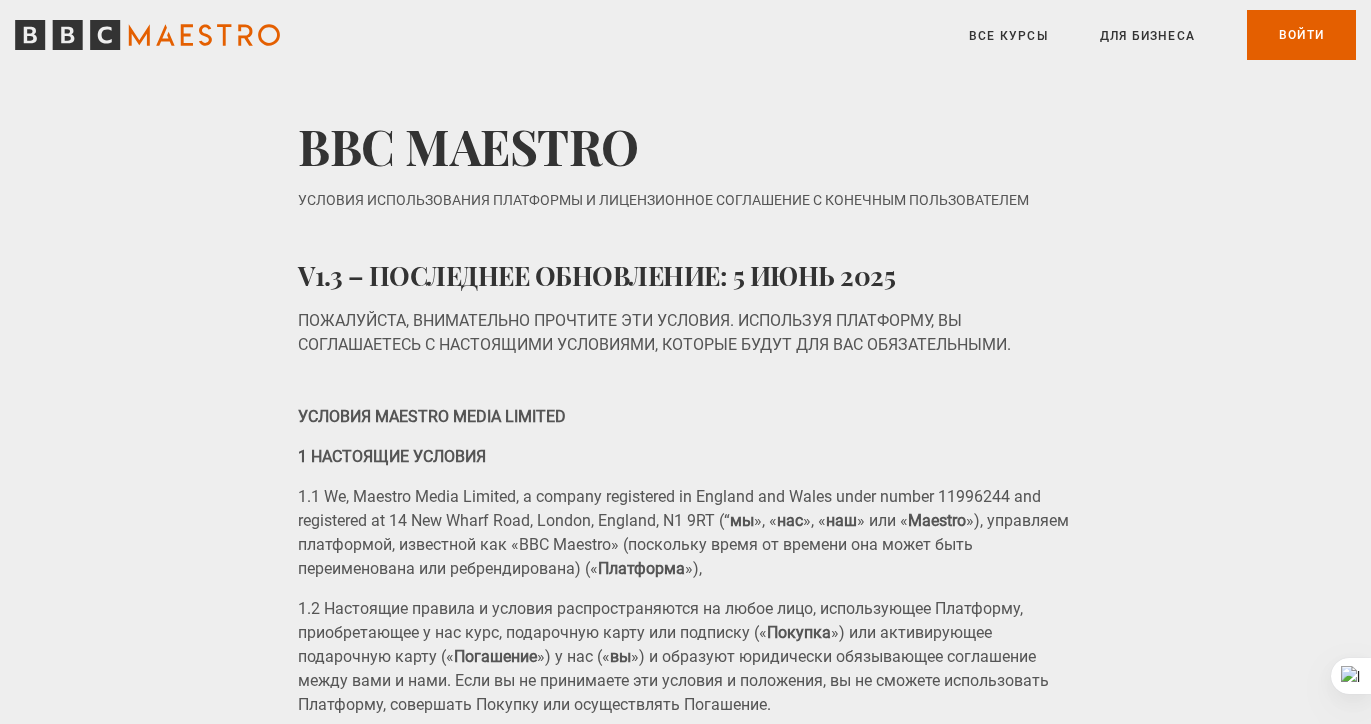 scroll, scrollTop: 0, scrollLeft: 0, axis: both 